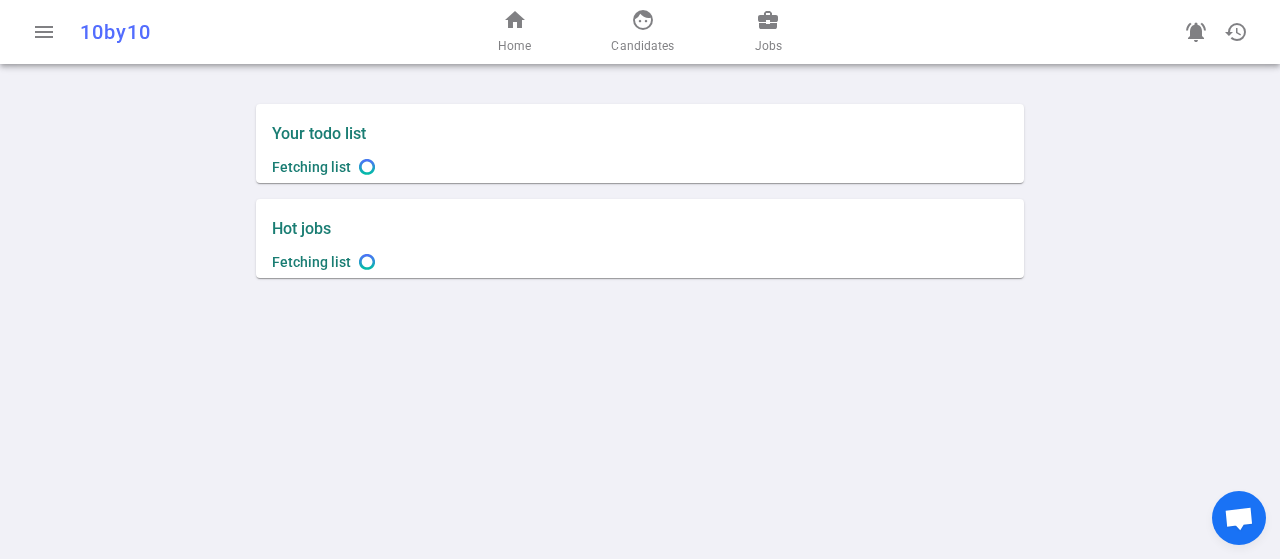 scroll, scrollTop: 0, scrollLeft: 0, axis: both 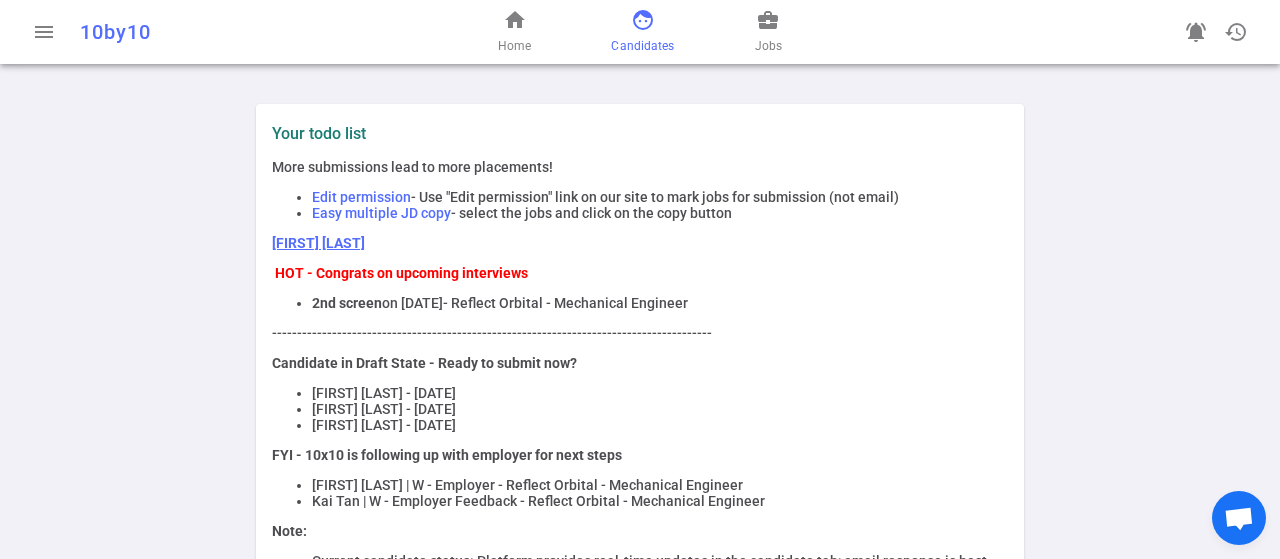 click on "face" at bounding box center (643, 20) 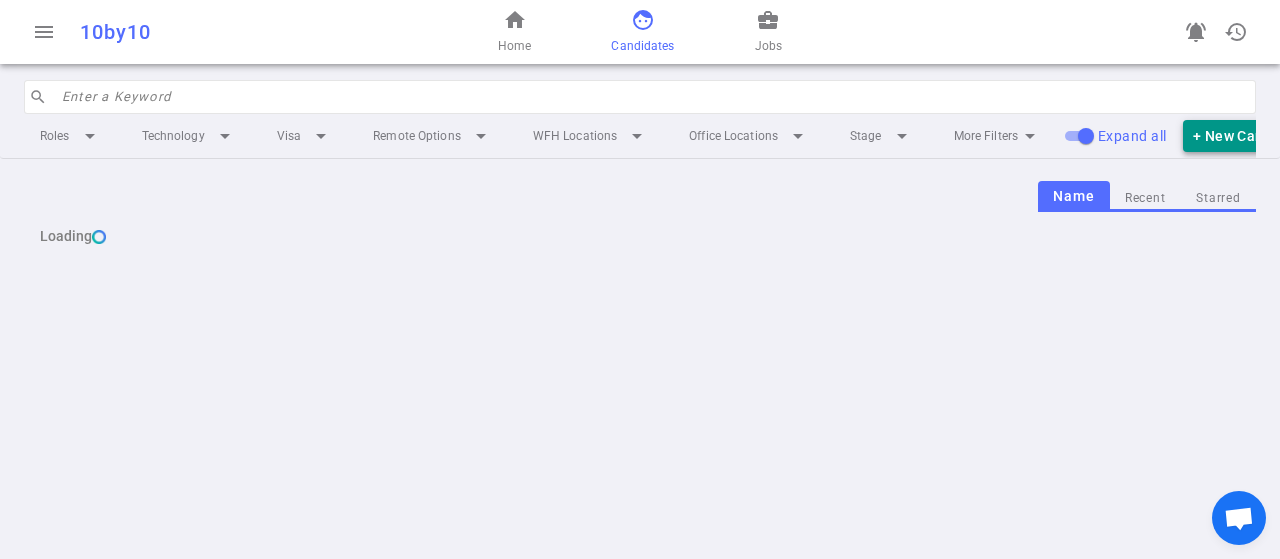 click on "+ New Candidate" at bounding box center (1250, 136) 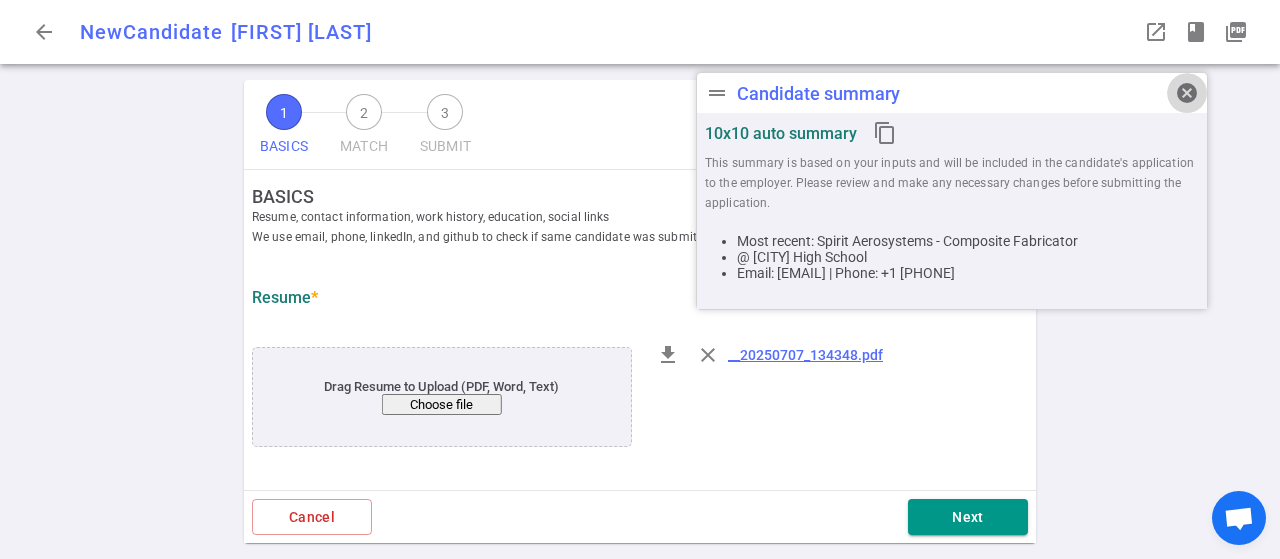 drag, startPoint x: 1194, startPoint y: 85, endPoint x: 1139, endPoint y: 110, distance: 60.41523 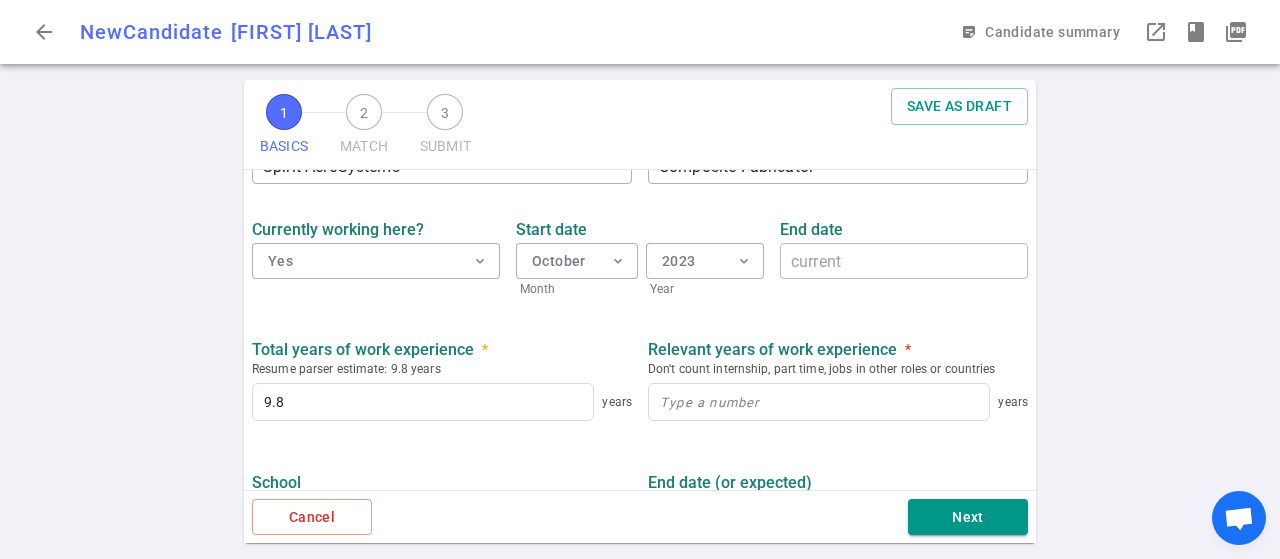 scroll, scrollTop: 1000, scrollLeft: 0, axis: vertical 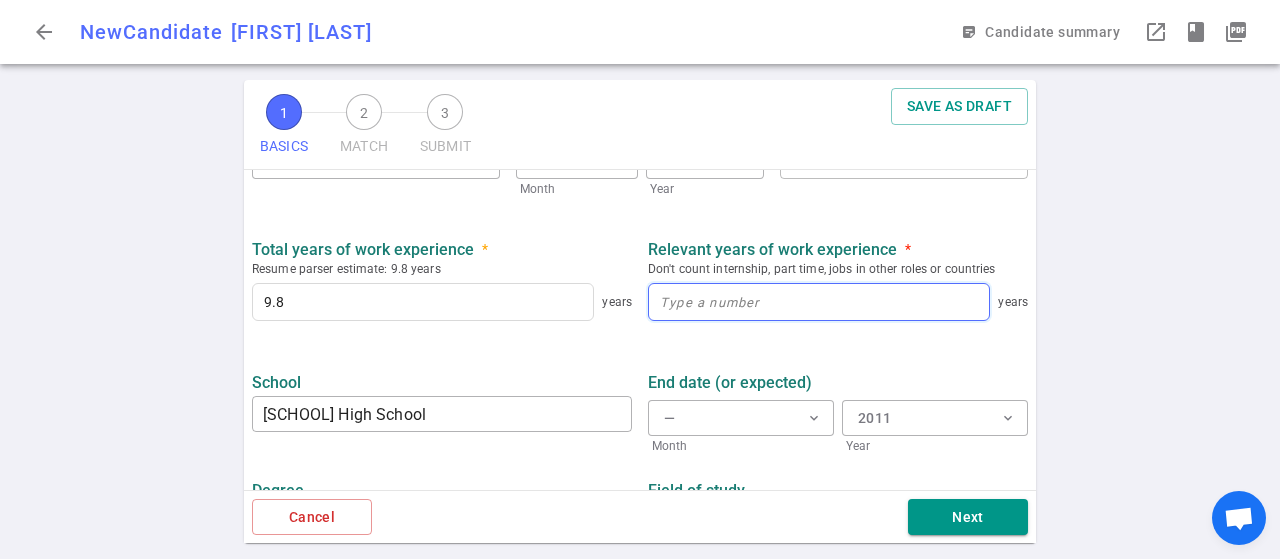 click at bounding box center [819, 302] 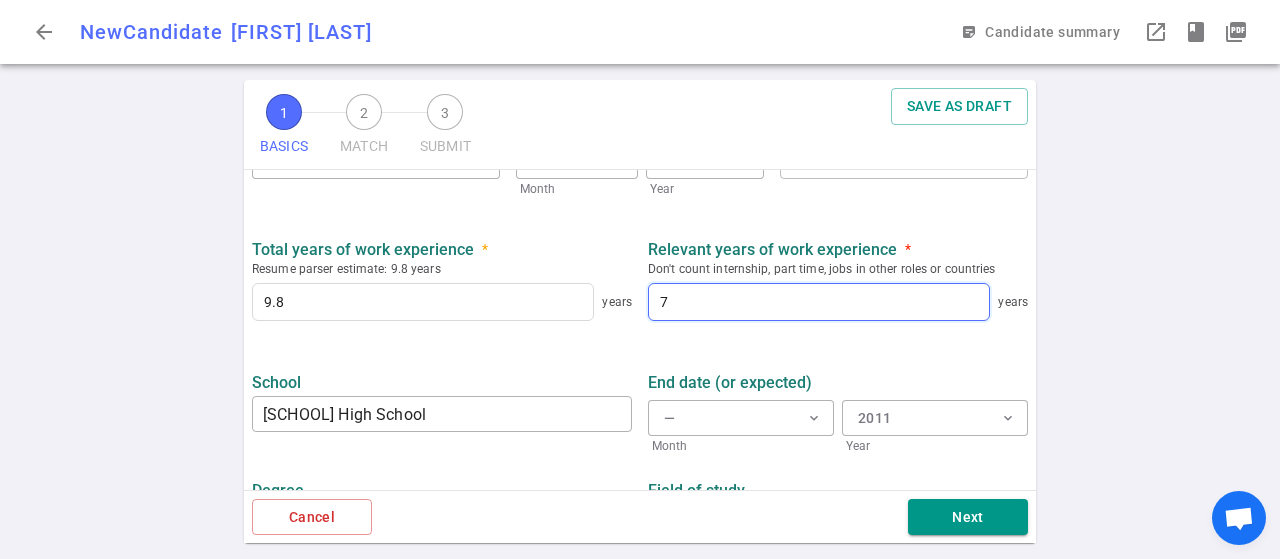 scroll, scrollTop: 1072, scrollLeft: 0, axis: vertical 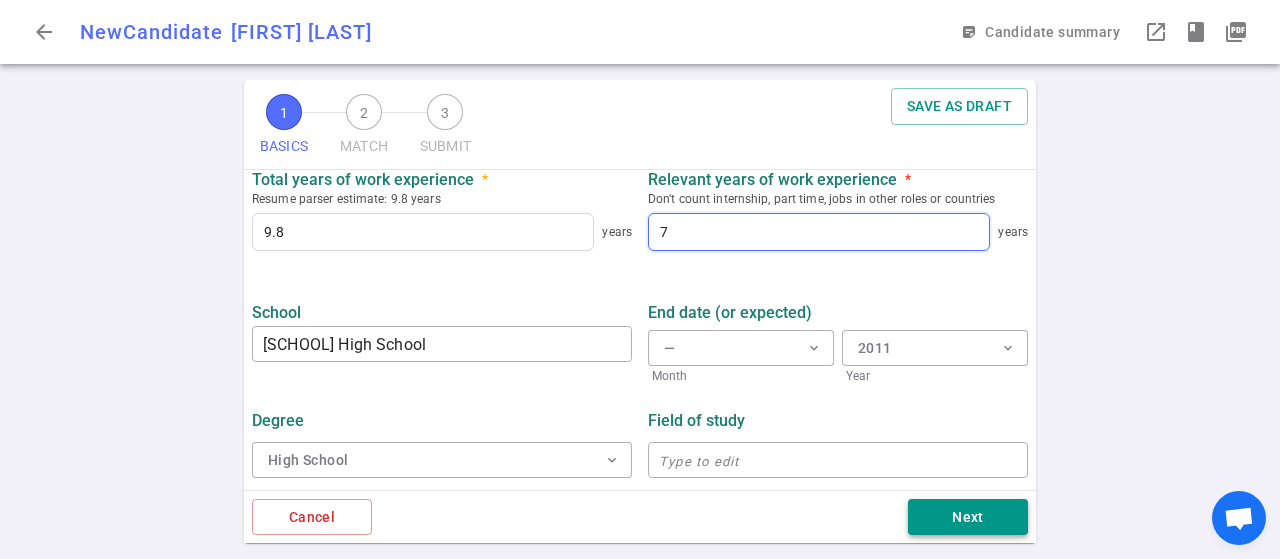 type on "7" 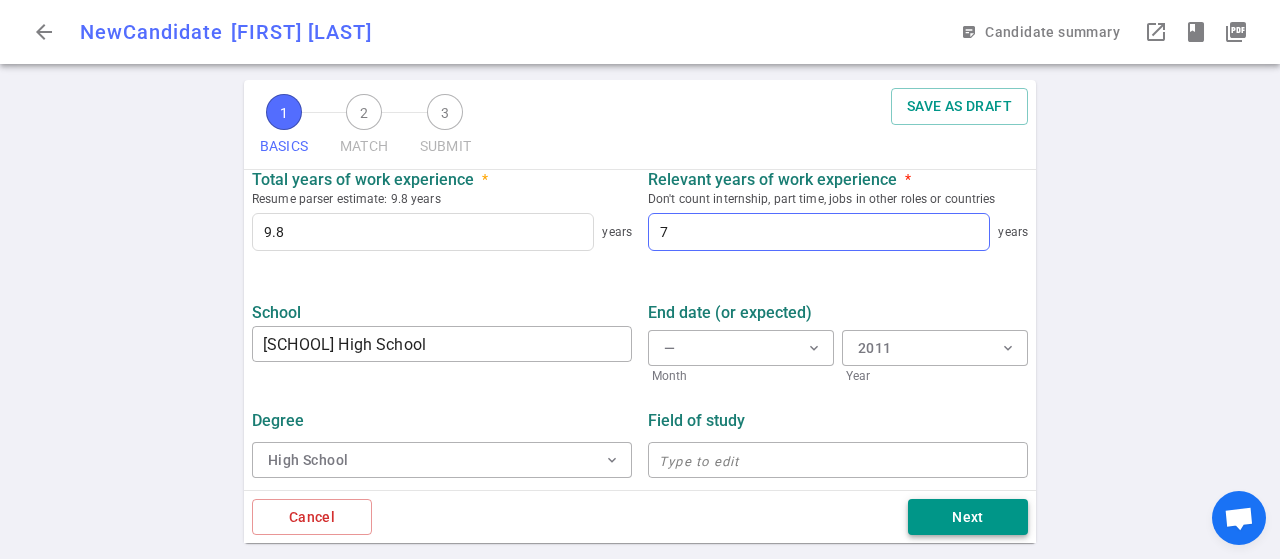 click on "Next" at bounding box center [968, 517] 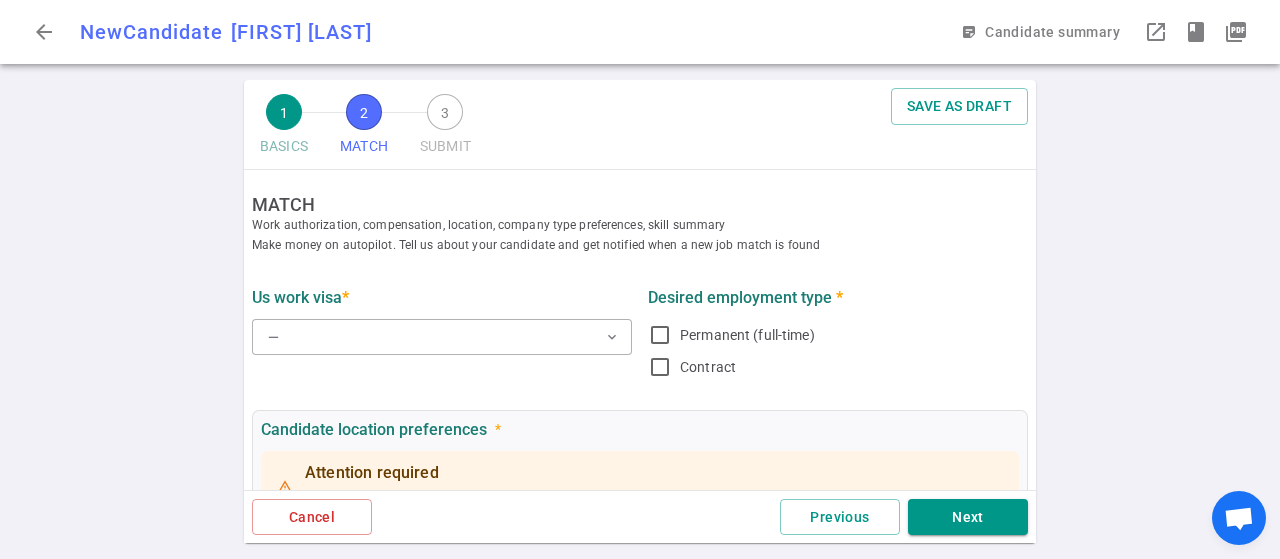 scroll, scrollTop: 0, scrollLeft: 0, axis: both 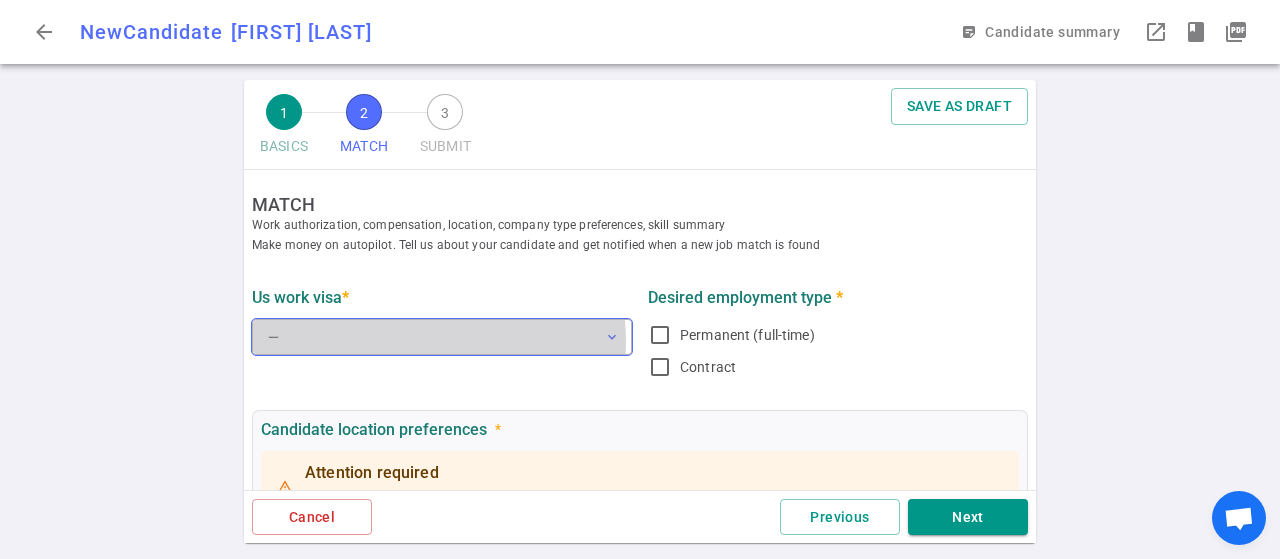 click on "— expand_more" at bounding box center (442, 337) 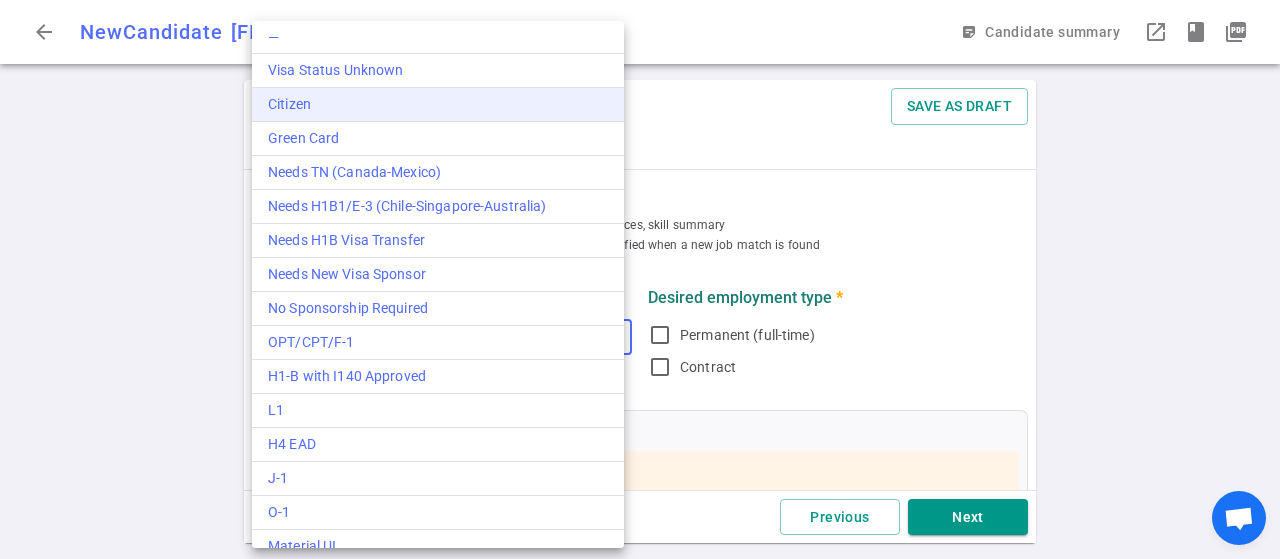 click on "Citizen" at bounding box center [438, 104] 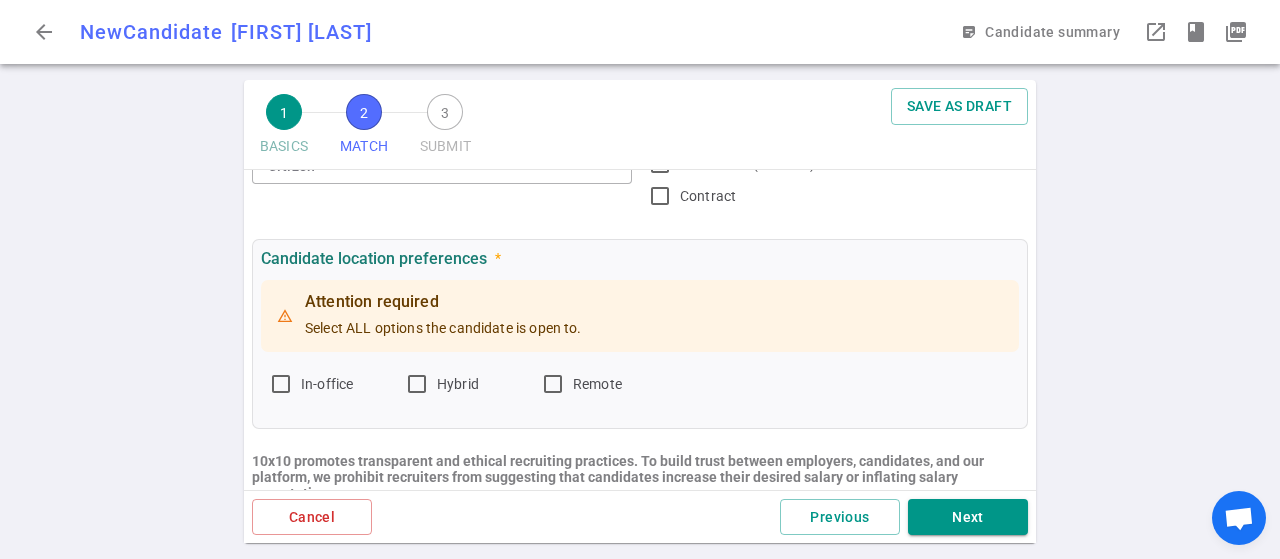 scroll, scrollTop: 200, scrollLeft: 0, axis: vertical 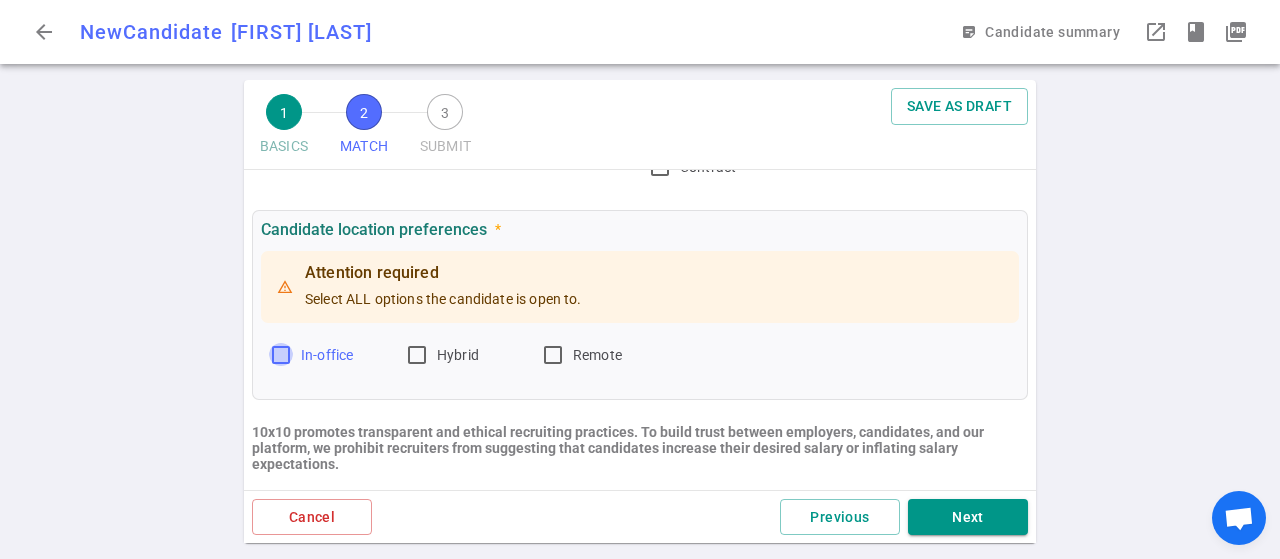 click on "In-office" at bounding box center (281, 355) 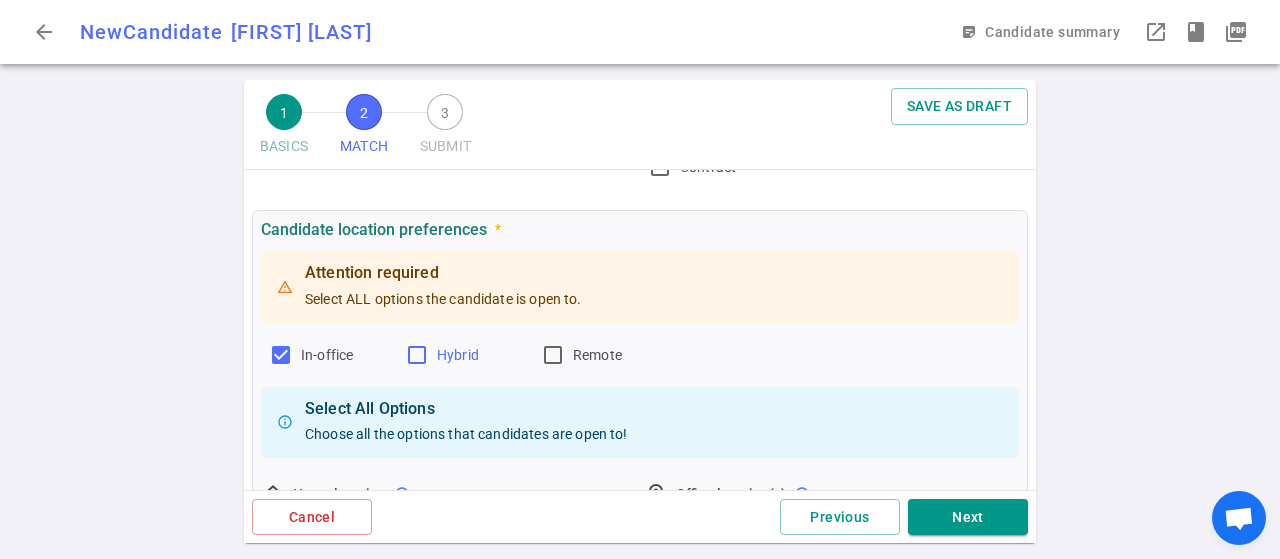 click on "Hybrid" at bounding box center (281, 355) 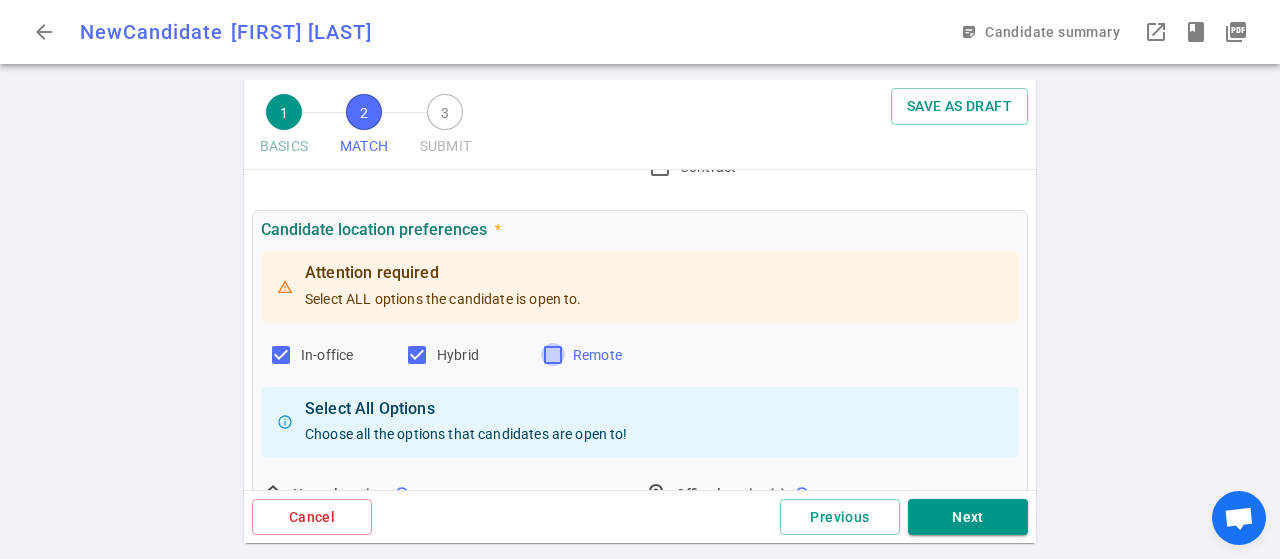 click on "Remote" at bounding box center (281, 355) 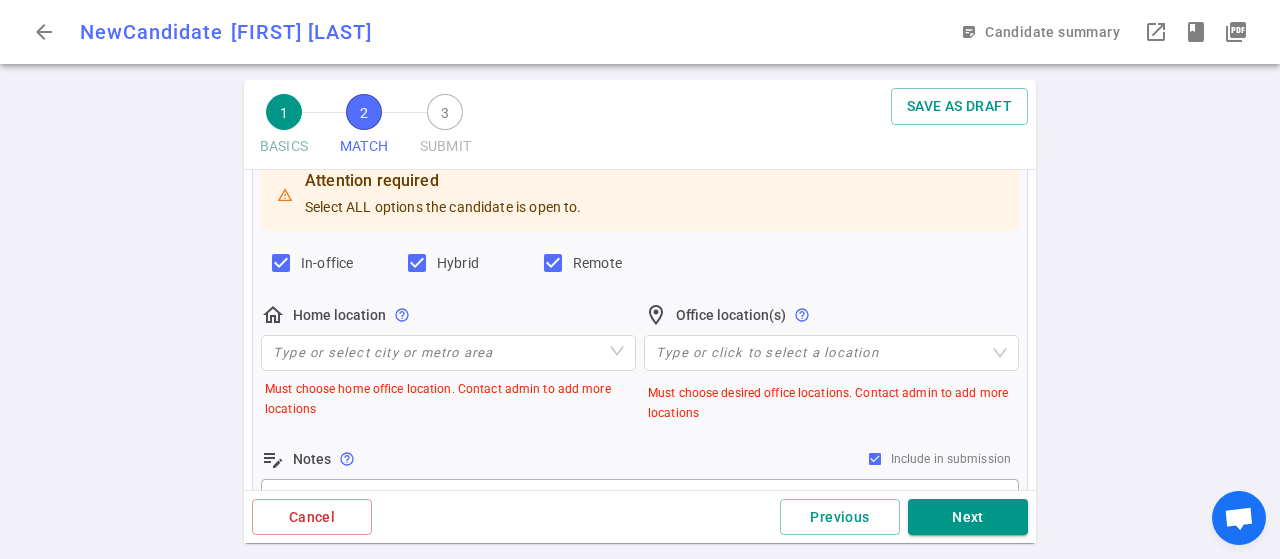 scroll, scrollTop: 400, scrollLeft: 0, axis: vertical 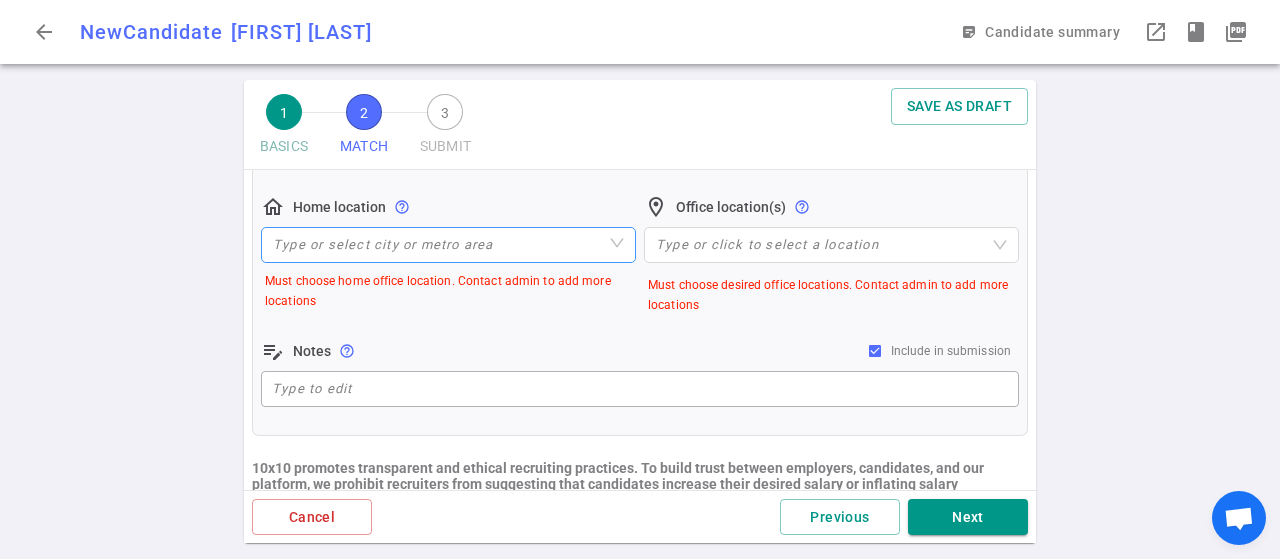 click at bounding box center (448, 245) 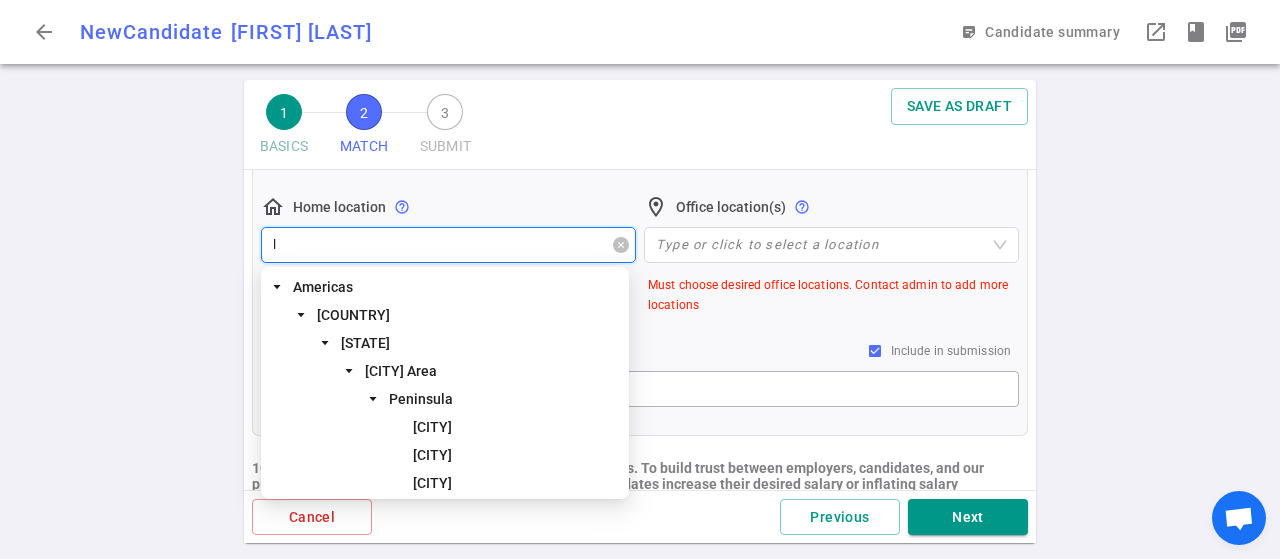 type on "lo" 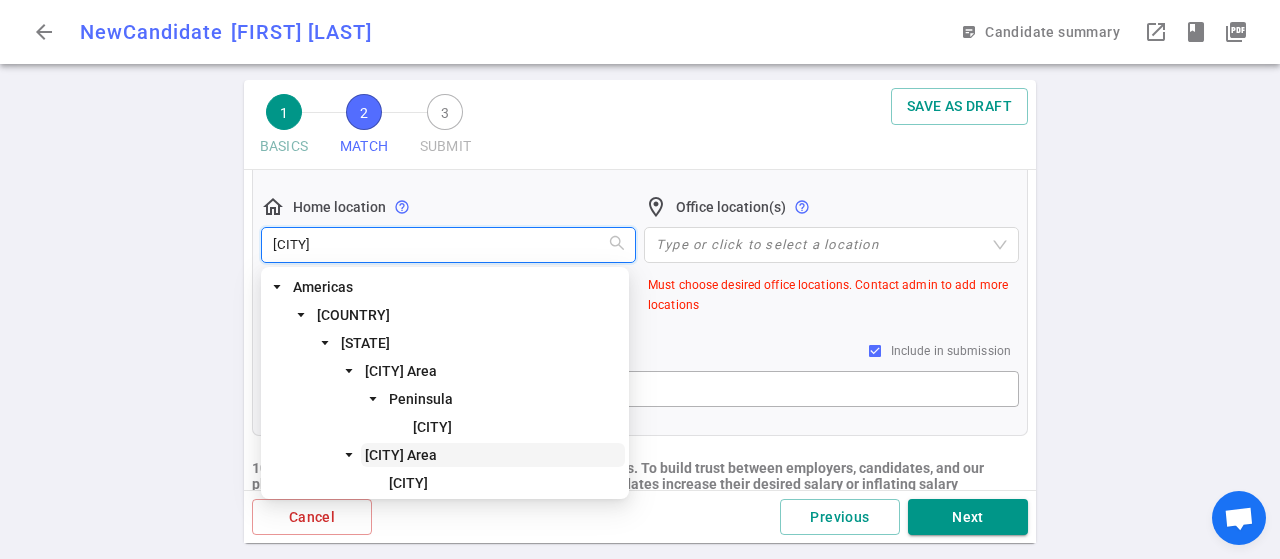 click on "[CITY] Area" at bounding box center [401, 455] 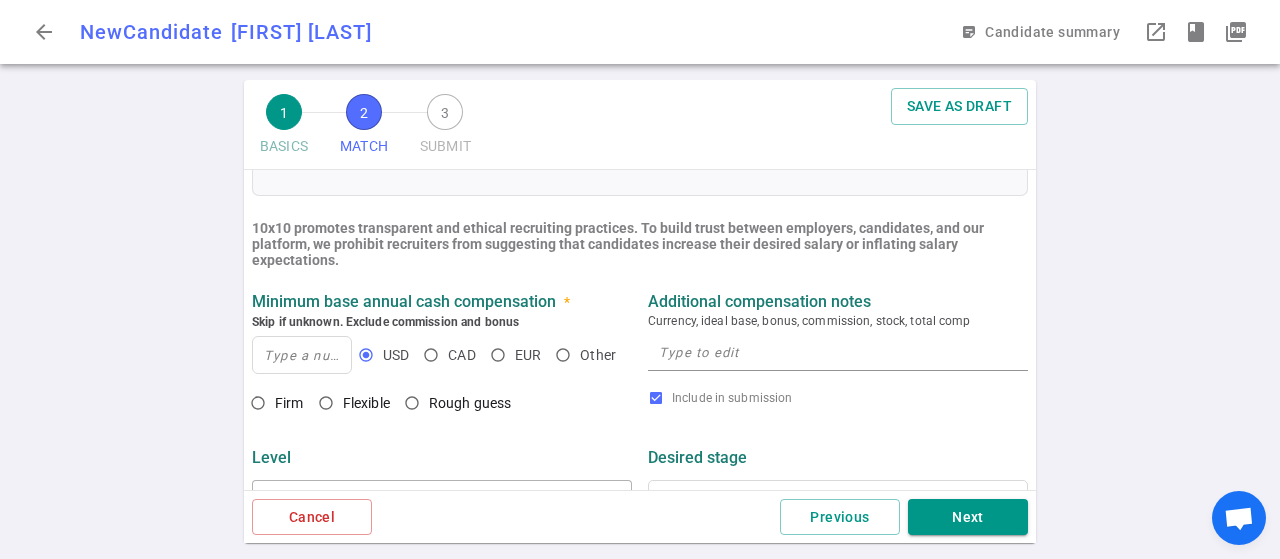scroll, scrollTop: 700, scrollLeft: 0, axis: vertical 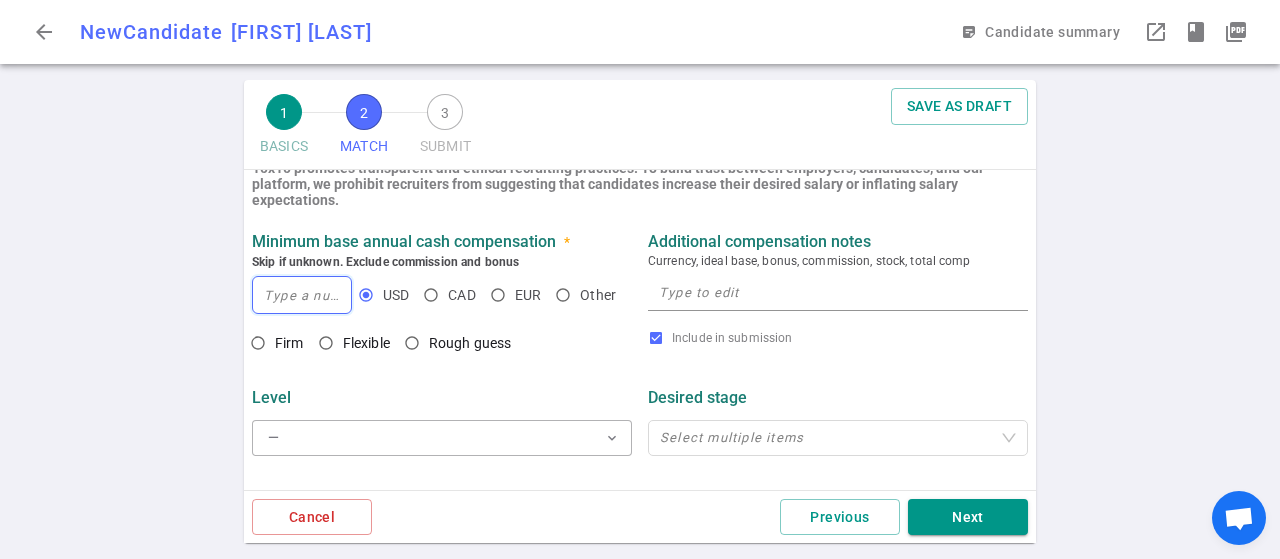 click at bounding box center [302, 295] 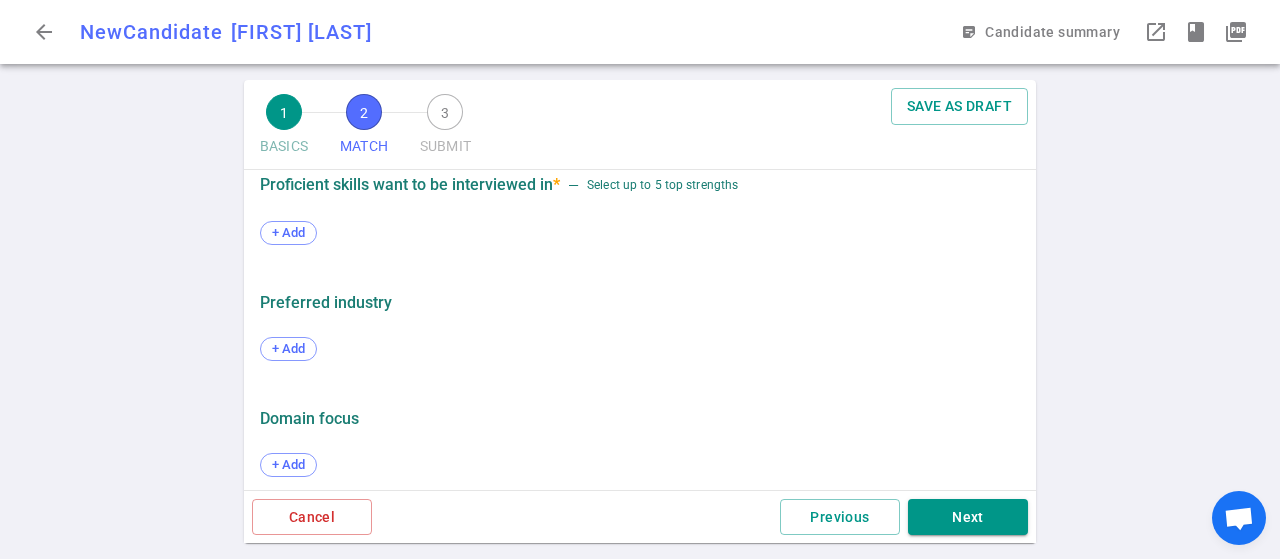 scroll, scrollTop: 1140, scrollLeft: 0, axis: vertical 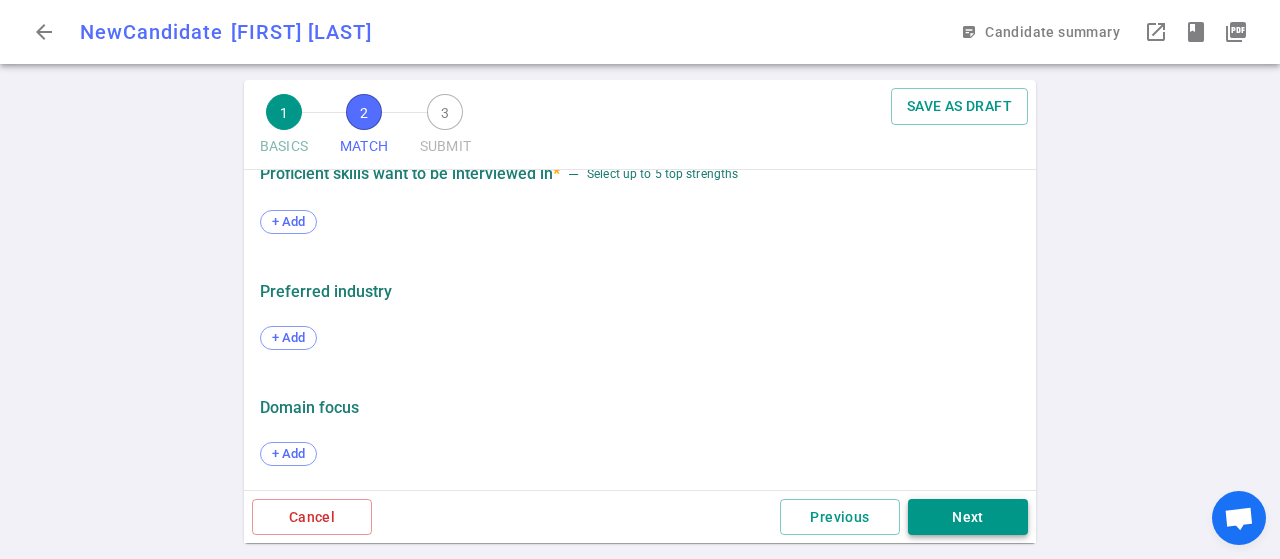 type on "62,400" 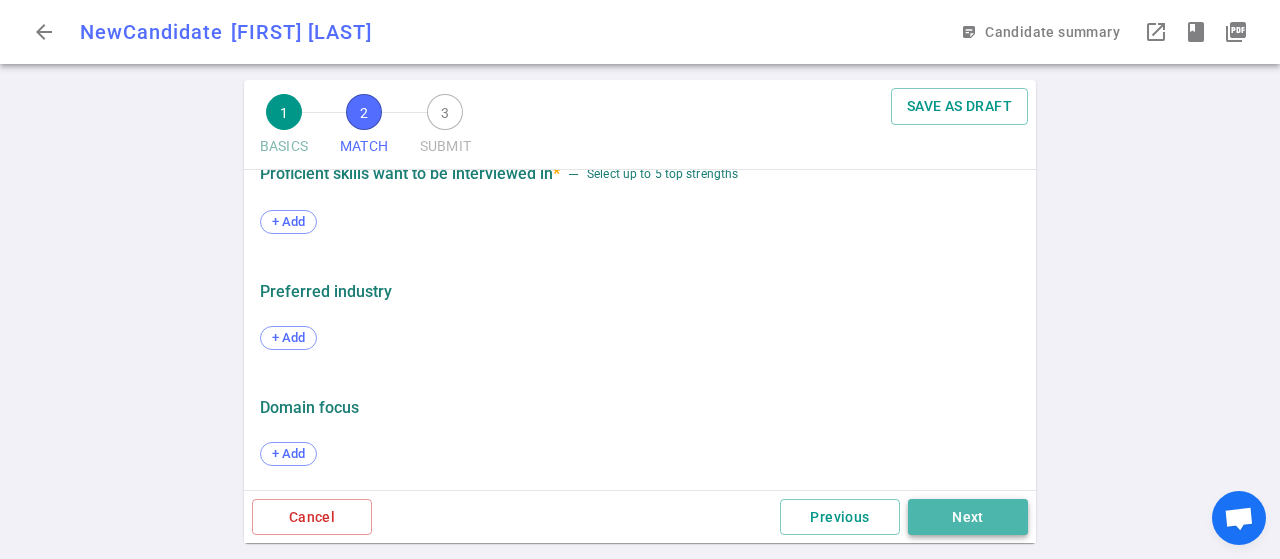click on "Next" at bounding box center [968, 517] 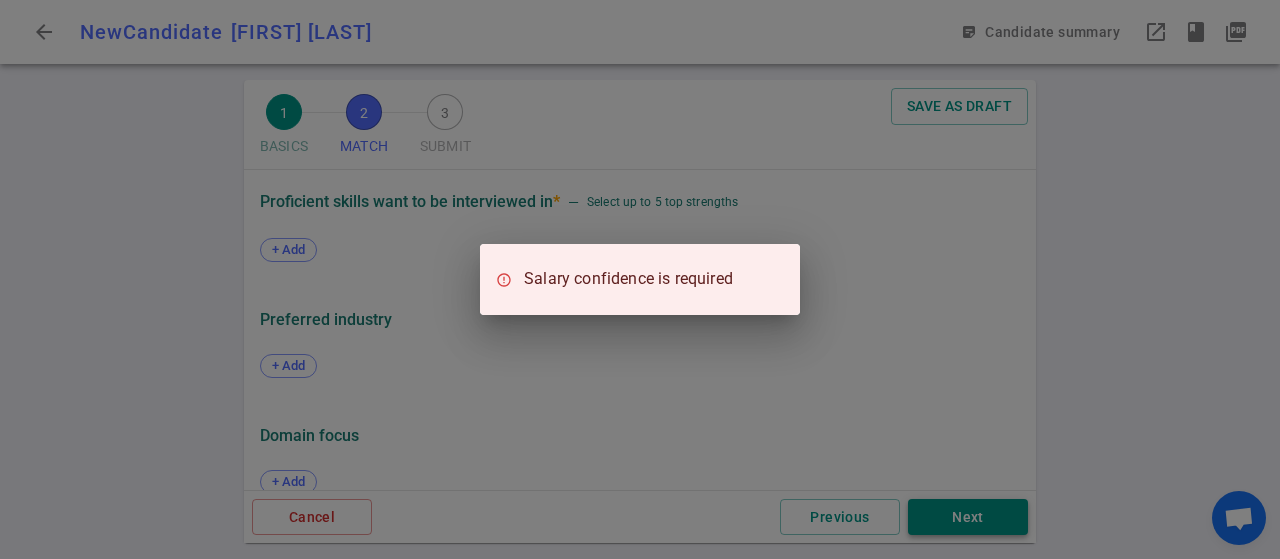 scroll, scrollTop: 1168, scrollLeft: 0, axis: vertical 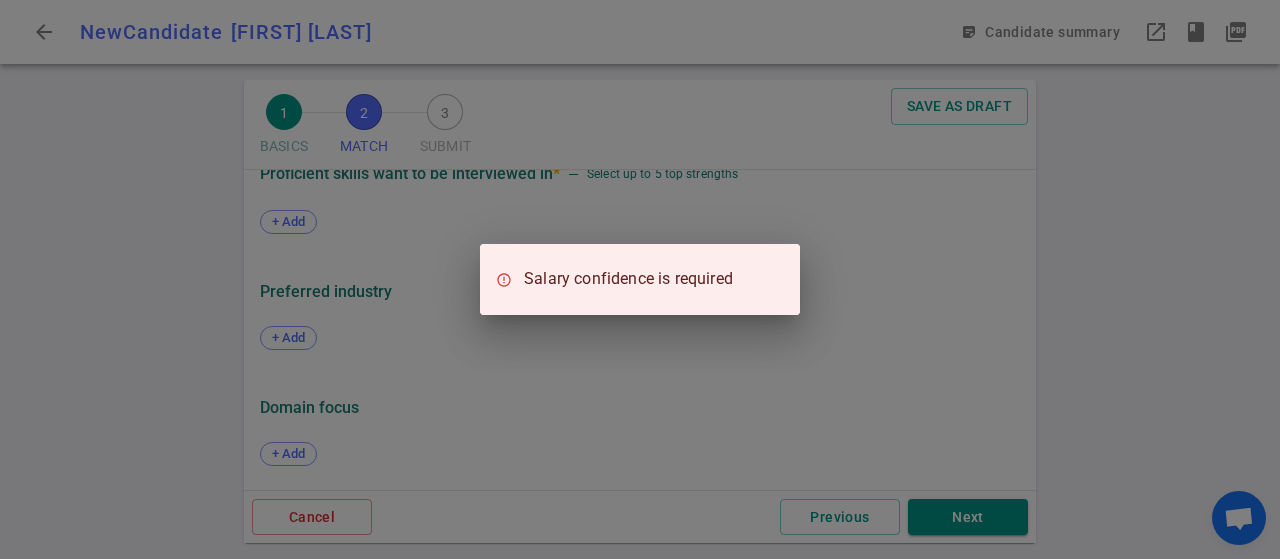 click on "Salary confidence is required" at bounding box center (640, 279) 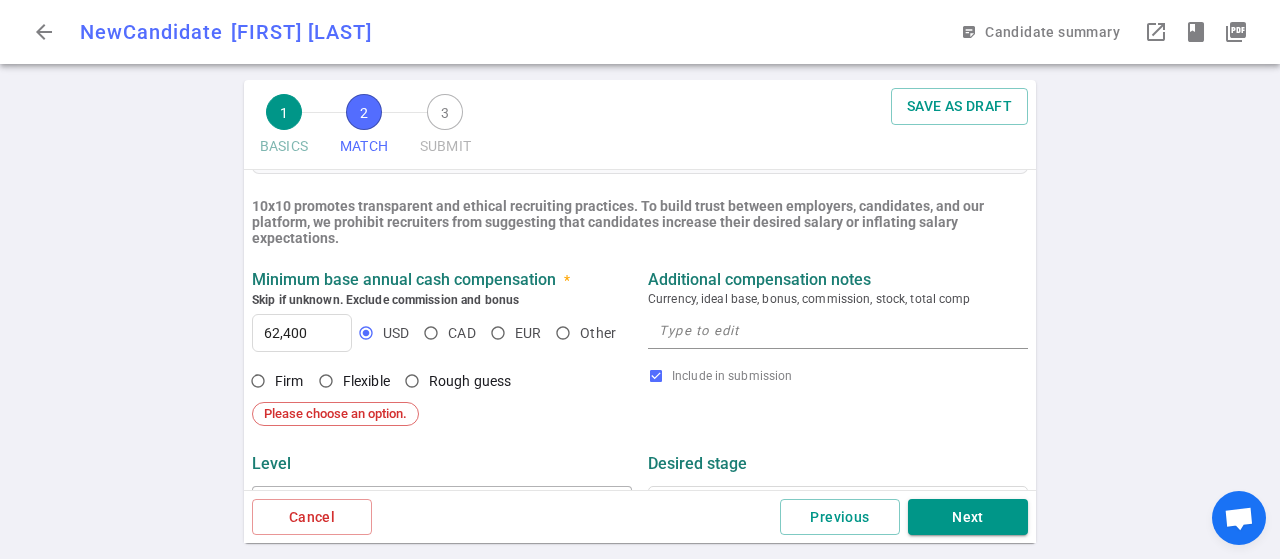 scroll, scrollTop: 768, scrollLeft: 0, axis: vertical 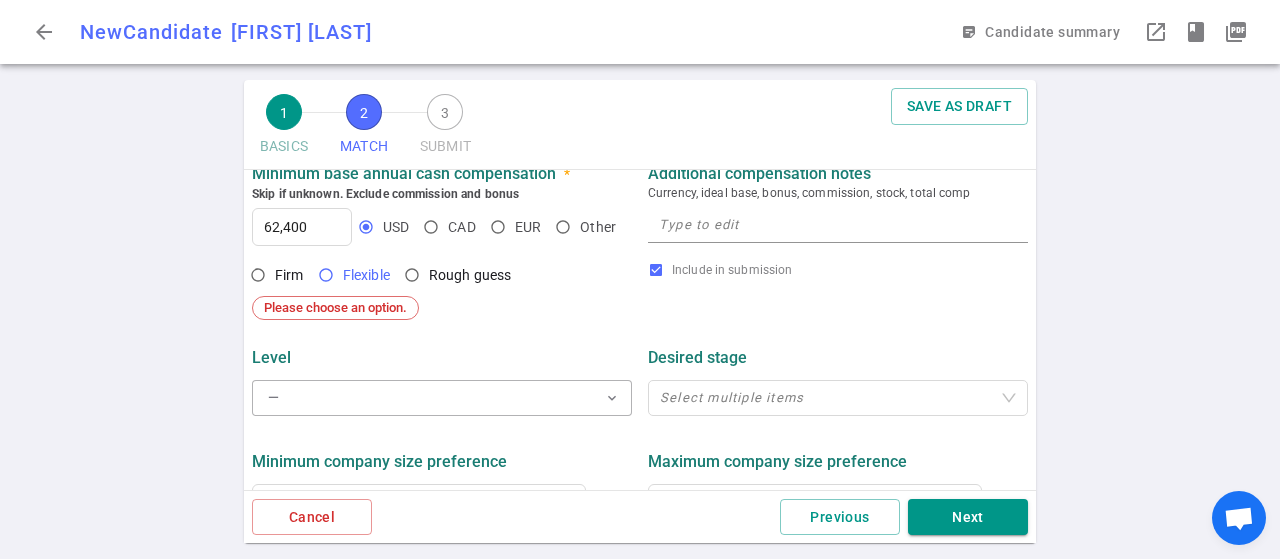 click on "Flexible" at bounding box center [326, 275] 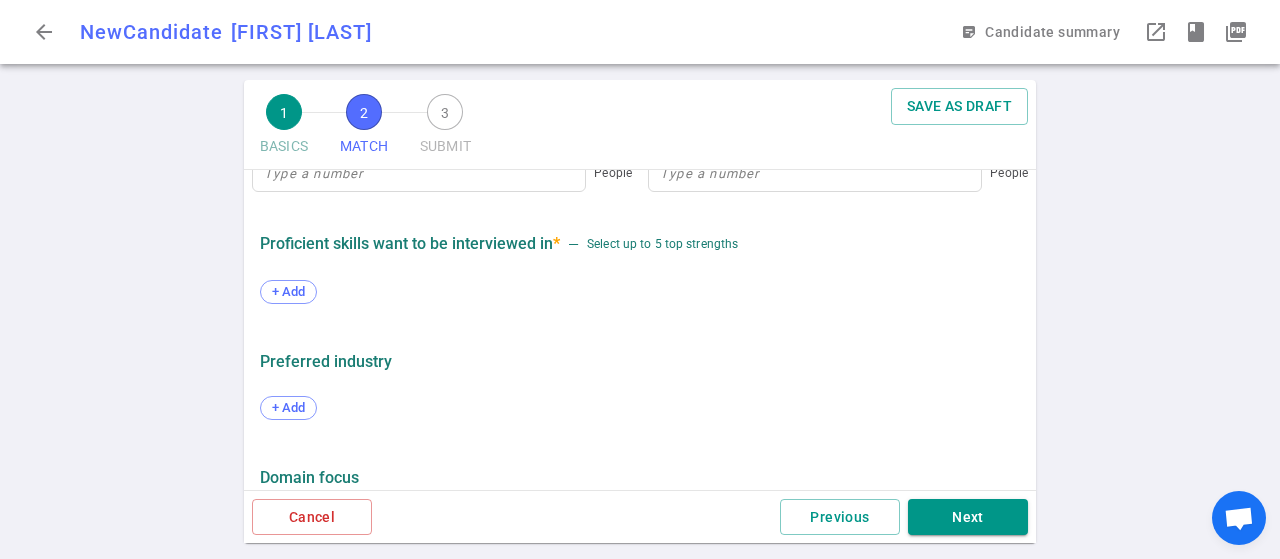 scroll, scrollTop: 1140, scrollLeft: 0, axis: vertical 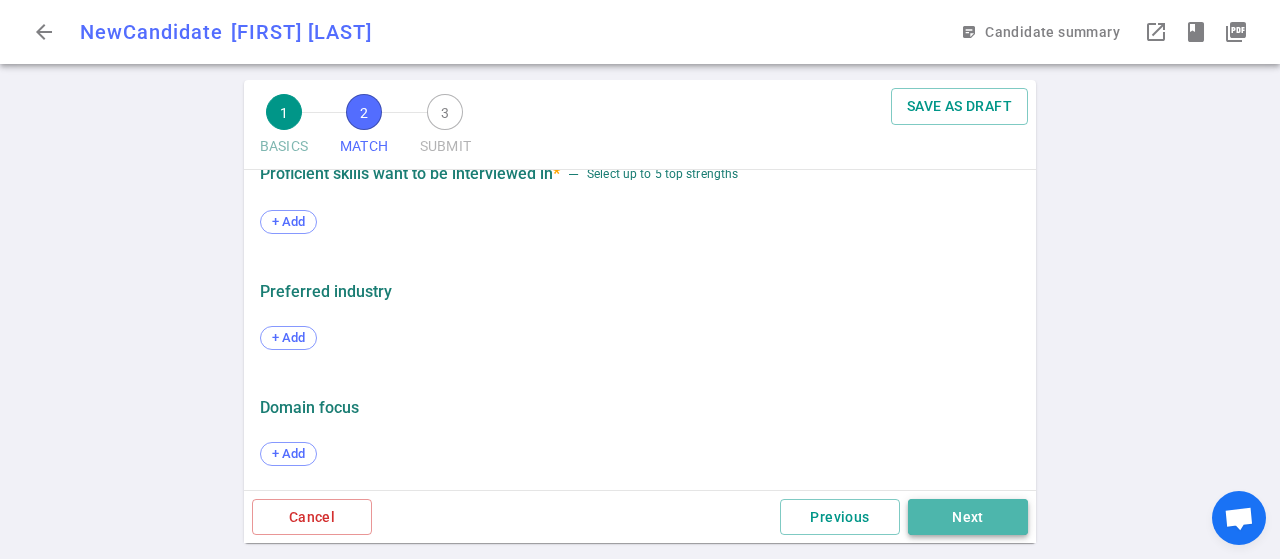 click on "Next" at bounding box center [968, 517] 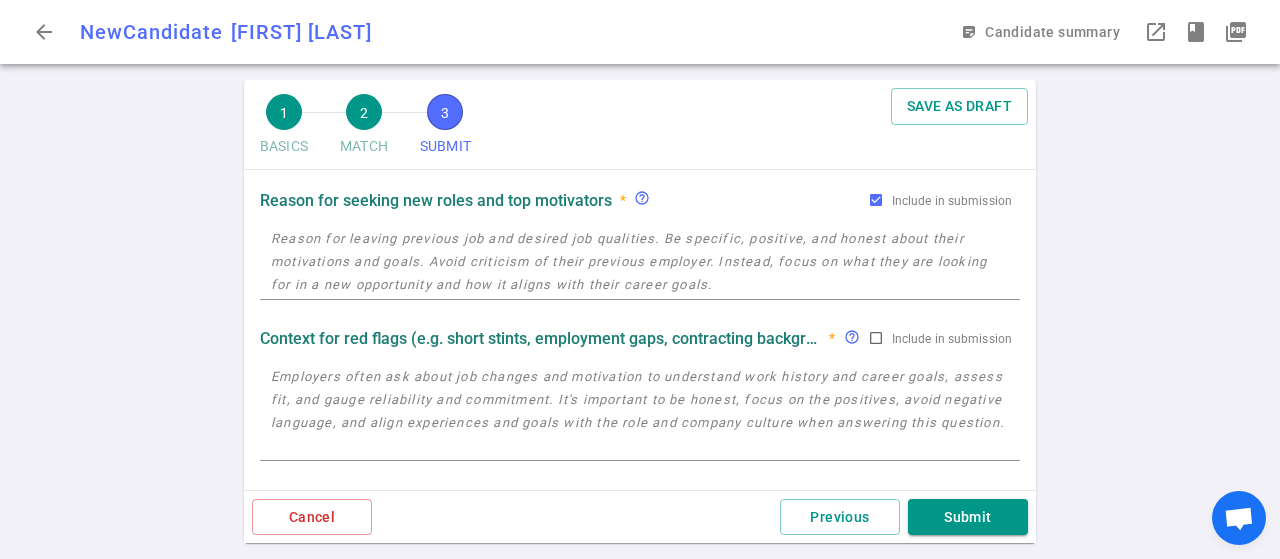 scroll, scrollTop: 0, scrollLeft: 0, axis: both 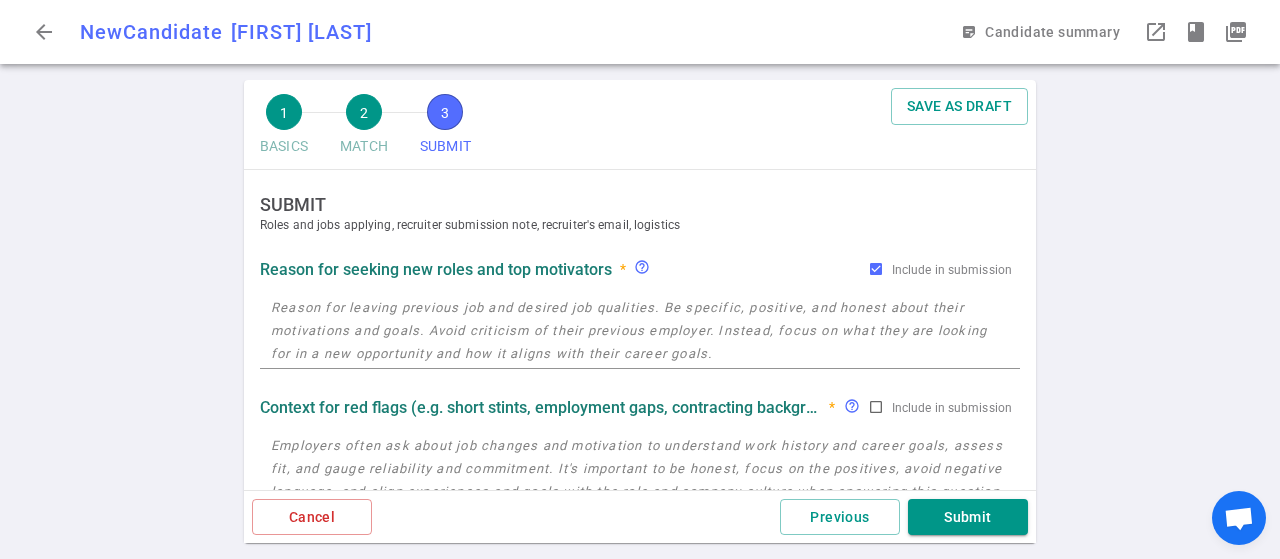 click at bounding box center (640, 480) 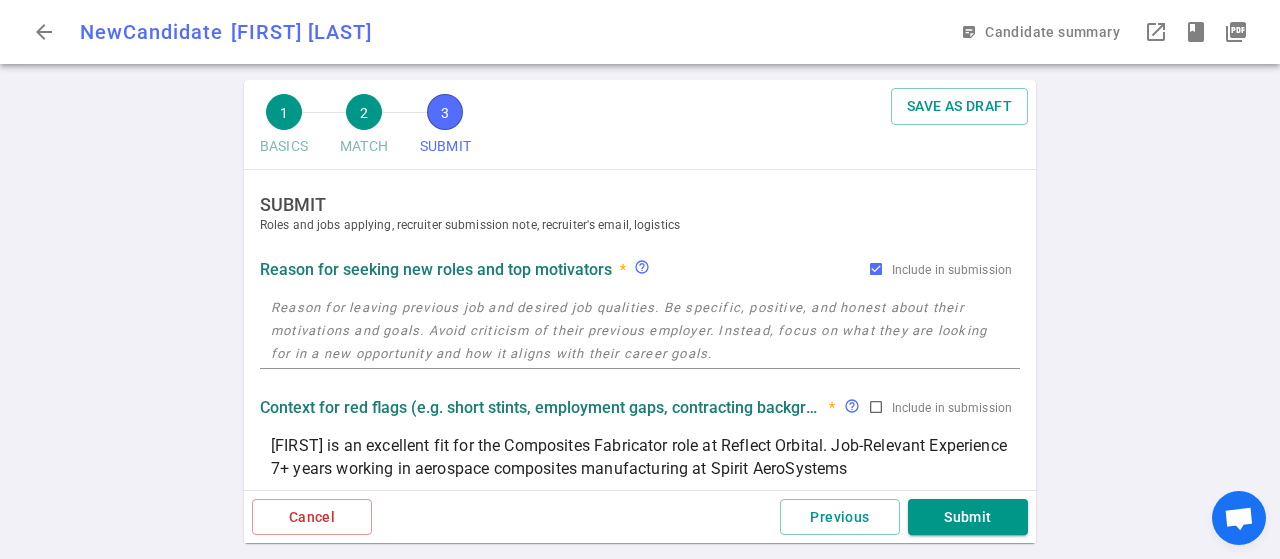 scroll, scrollTop: 34, scrollLeft: 0, axis: vertical 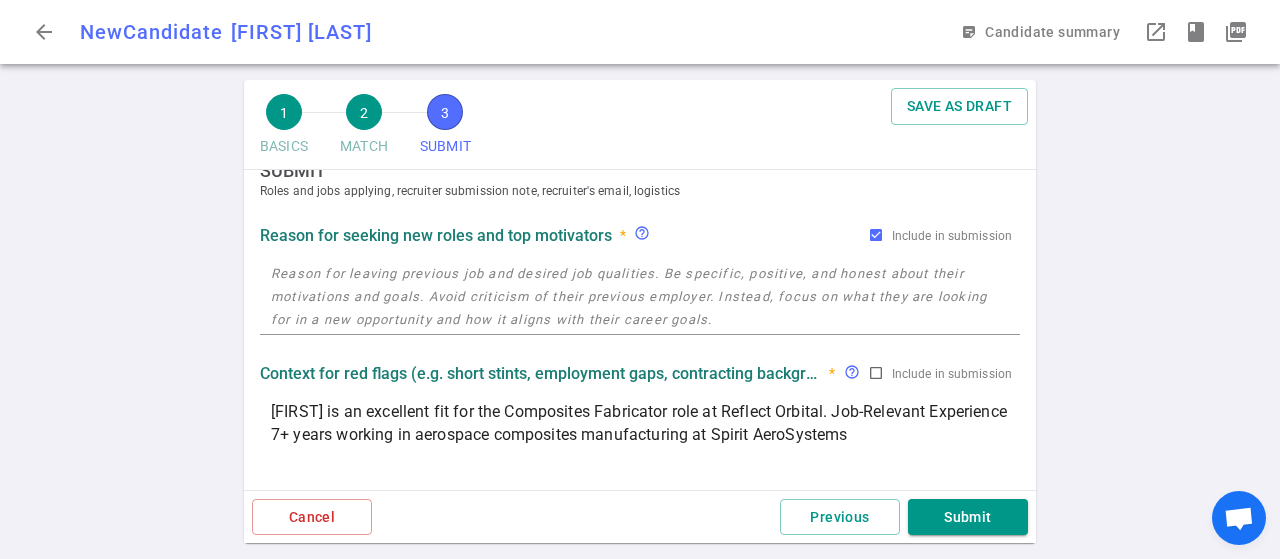 type on "[FIRST] is an excellent fit for the Composites Fabricator role at Reflect Orbital. Job-Relevant Experience 7+ years working in aerospace composites manufacturing at Spirit AeroSystems" 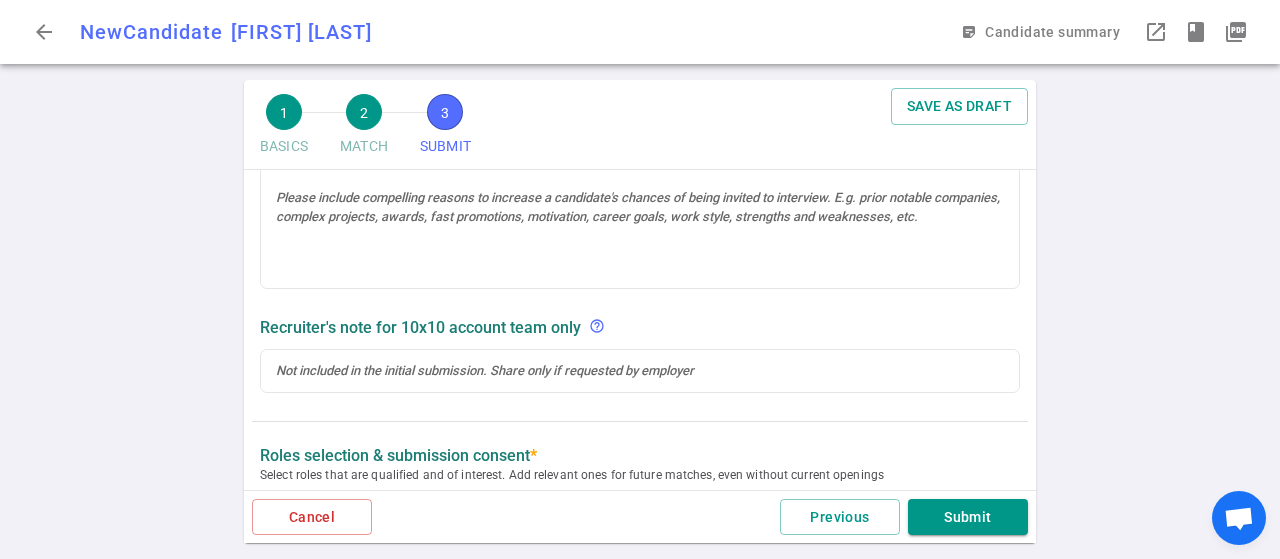 scroll, scrollTop: 334, scrollLeft: 0, axis: vertical 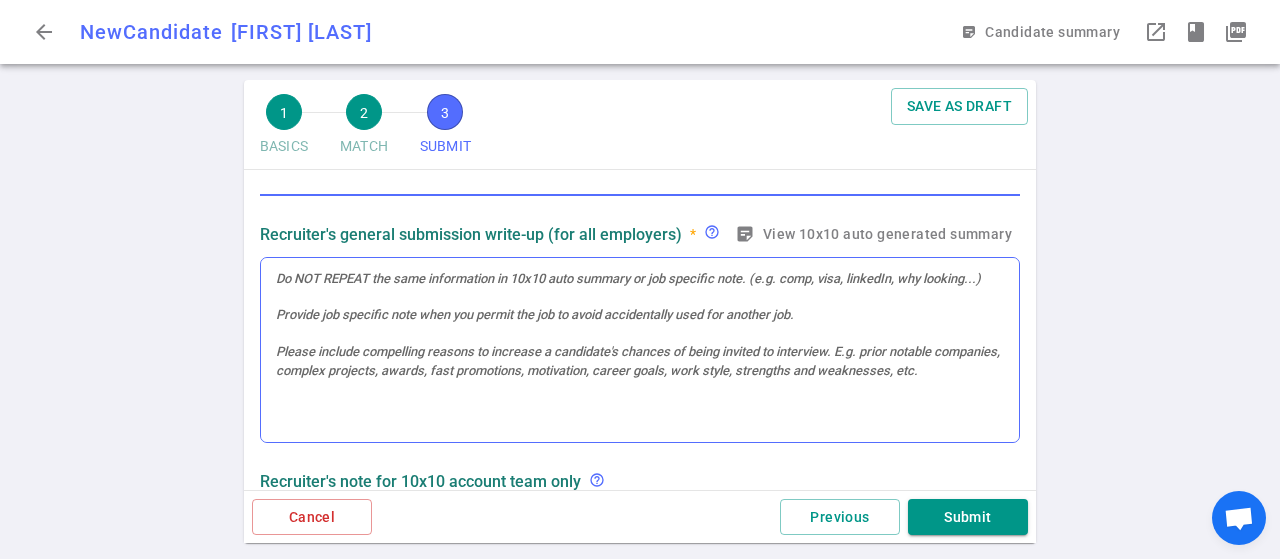 click at bounding box center (640, 350) 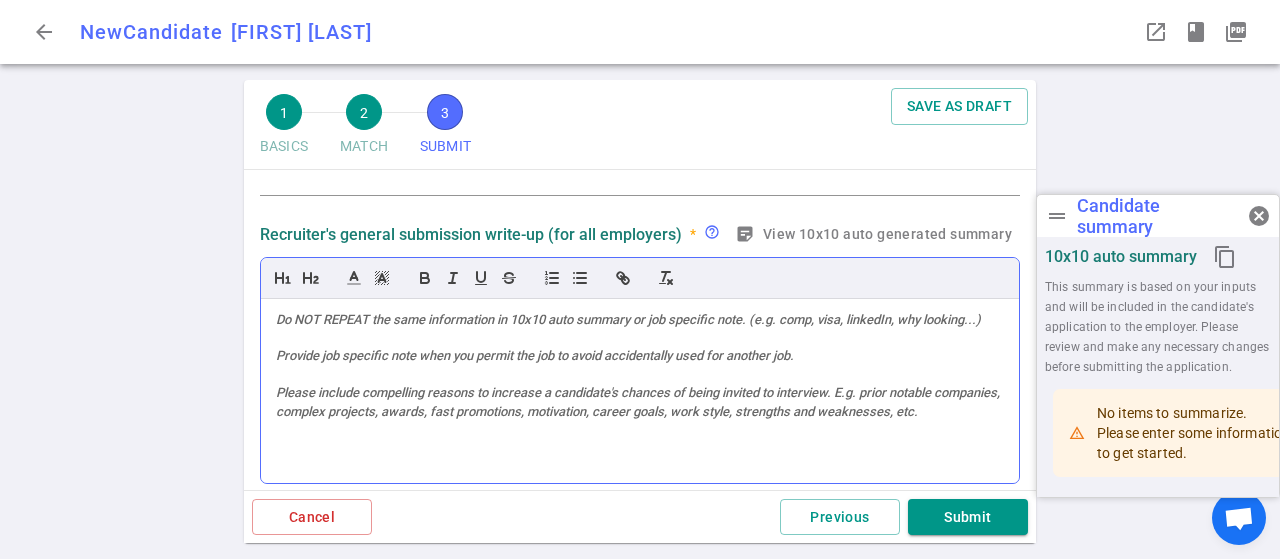 scroll, scrollTop: 374, scrollLeft: 0, axis: vertical 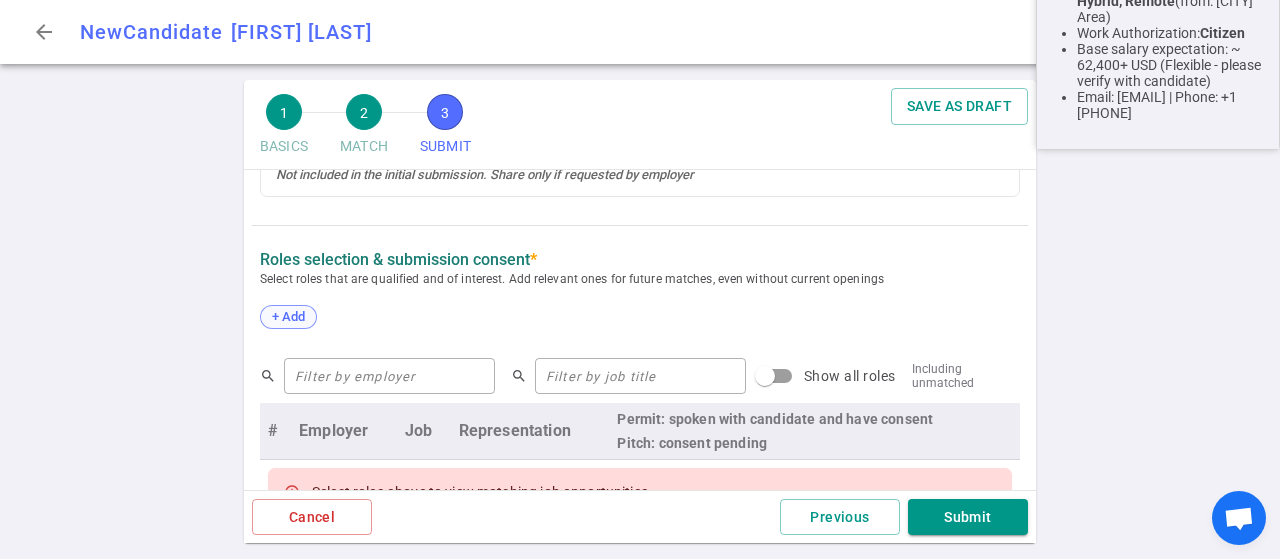 click on "+ Add" at bounding box center (288, 316) 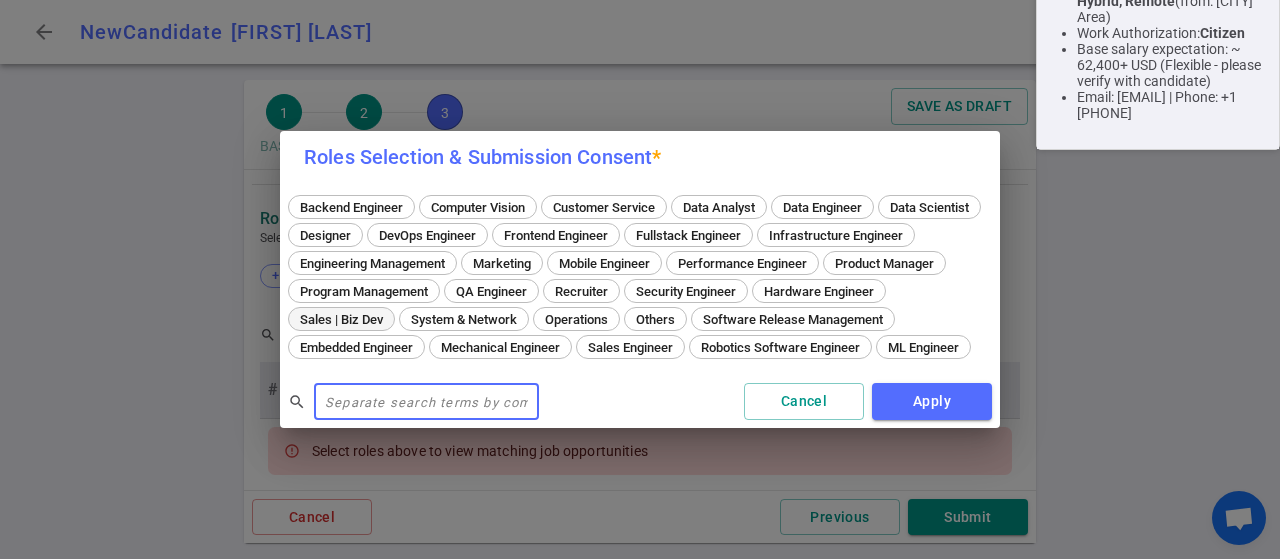 scroll, scrollTop: 834, scrollLeft: 0, axis: vertical 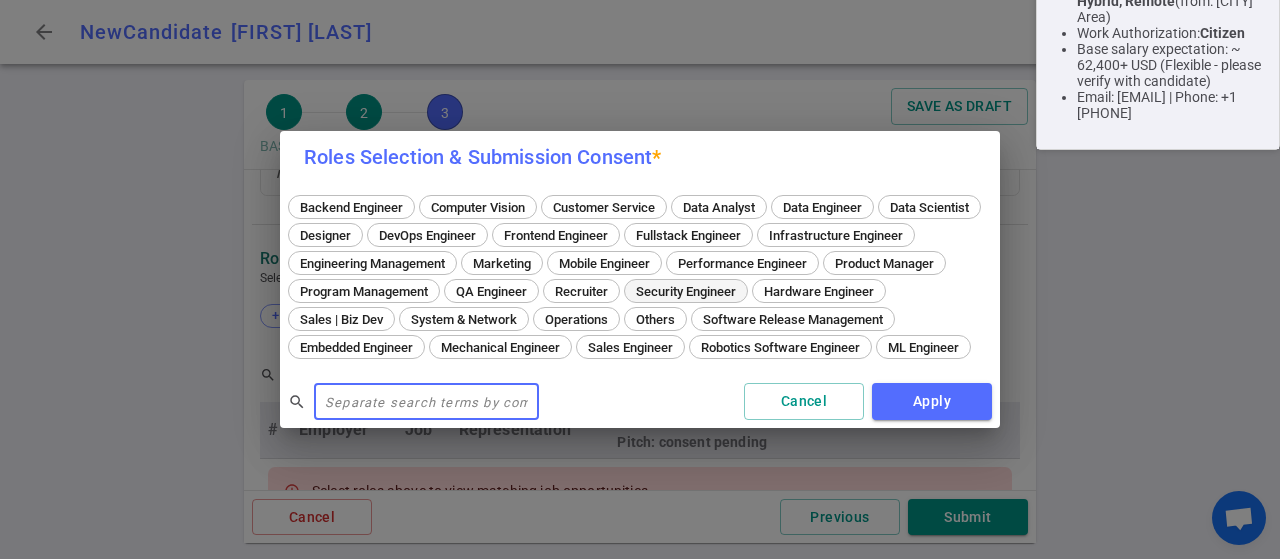 click on "Others" at bounding box center [655, 319] 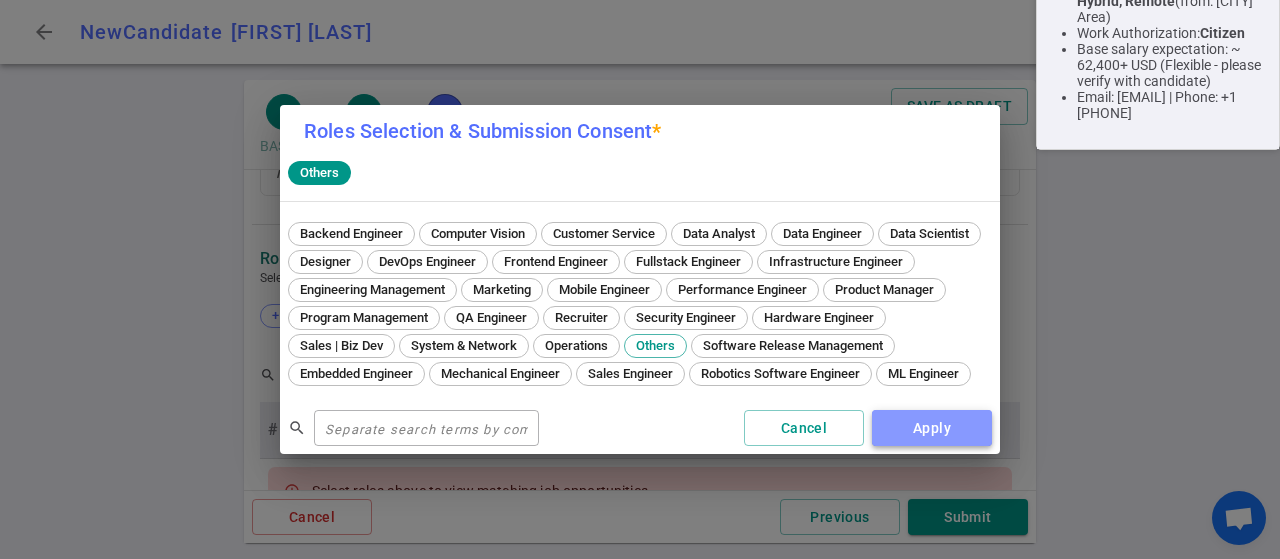 click on "Apply" at bounding box center [932, 428] 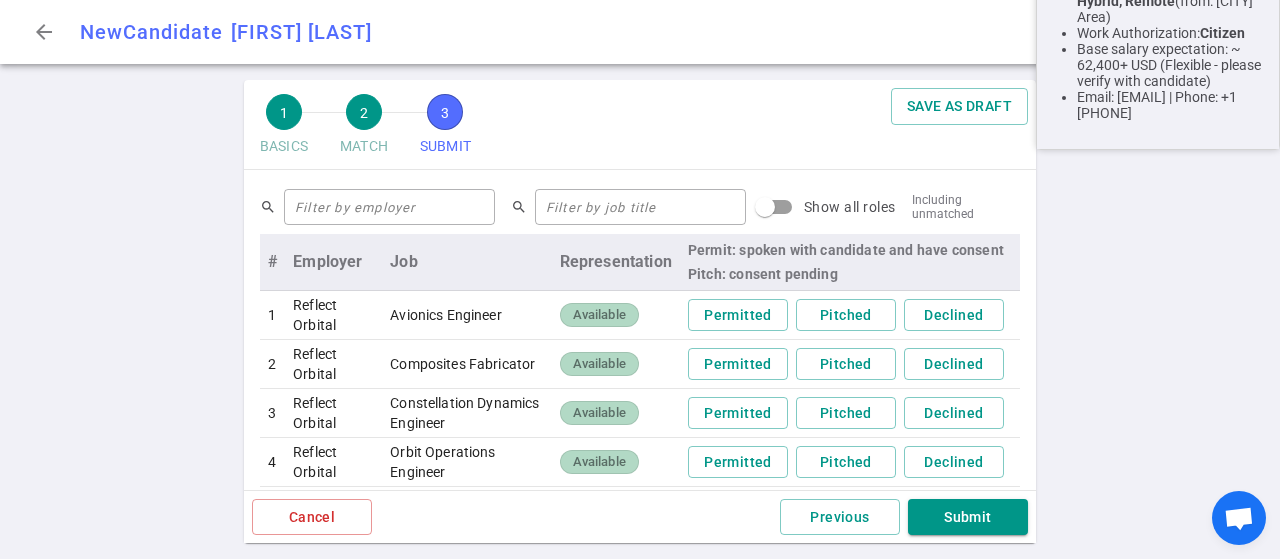 scroll, scrollTop: 1034, scrollLeft: 0, axis: vertical 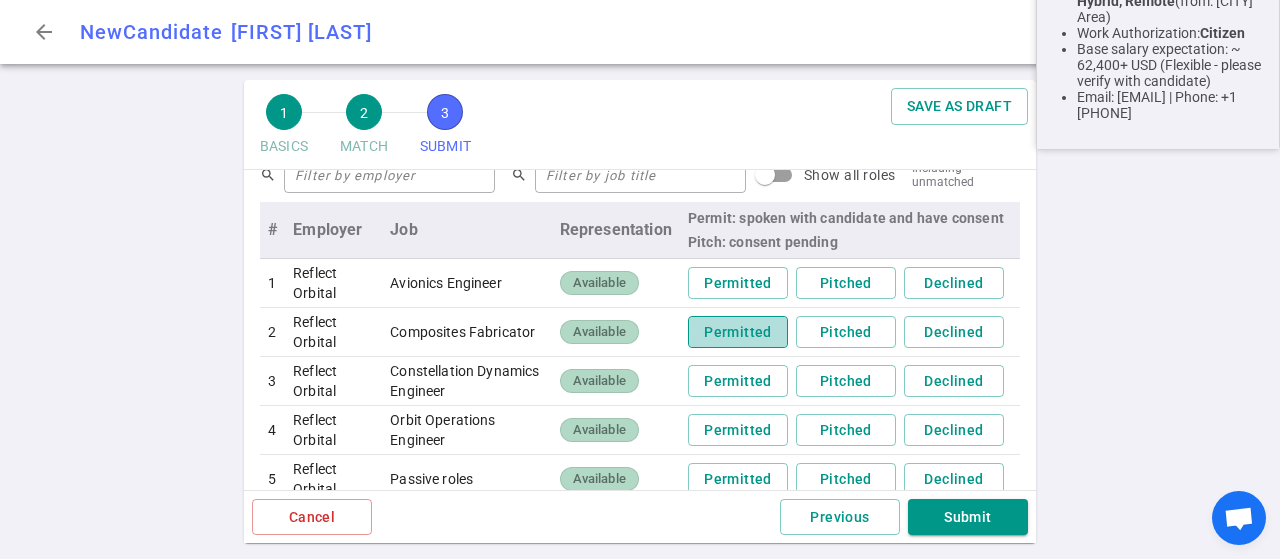 click on "Permitted" at bounding box center [738, 332] 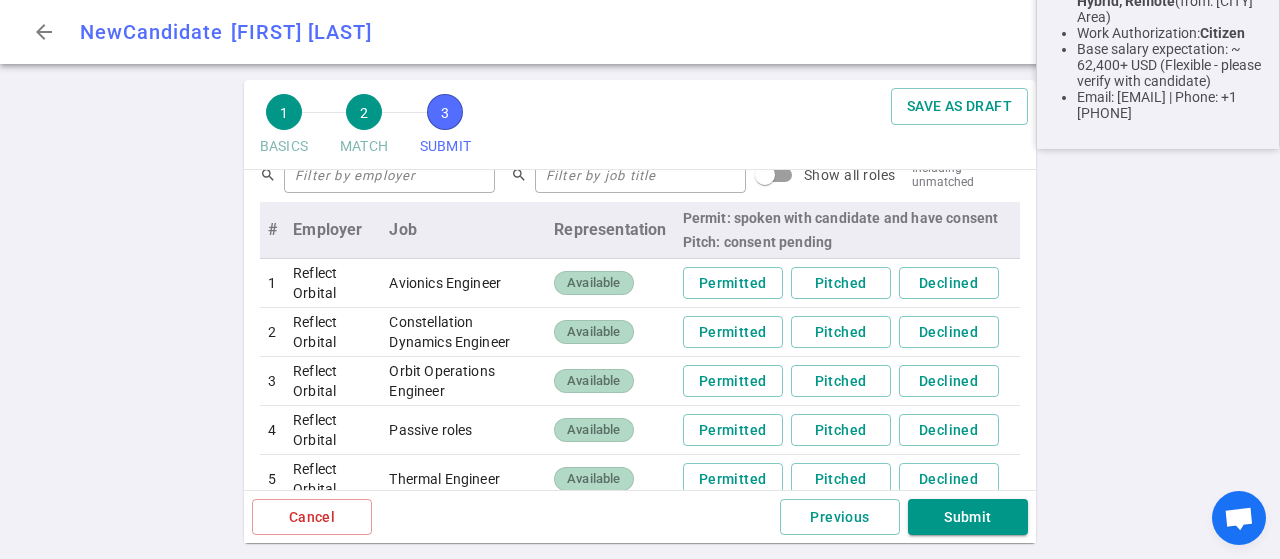 scroll, scrollTop: 1034, scrollLeft: 0, axis: vertical 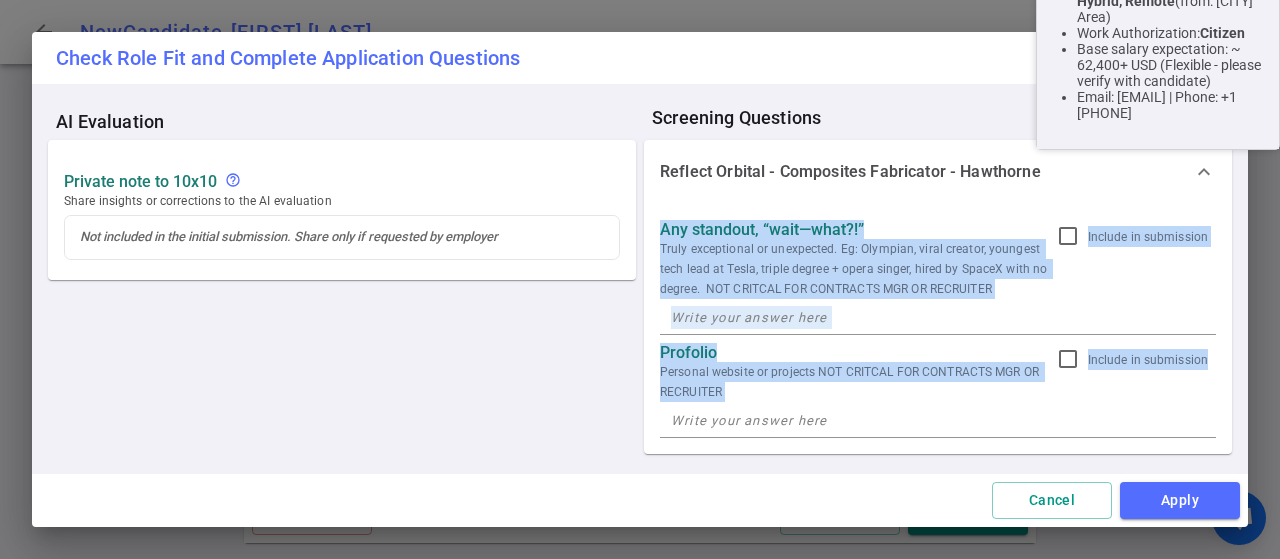 drag, startPoint x: 658, startPoint y: 228, endPoint x: 1206, endPoint y: 394, distance: 572.5906 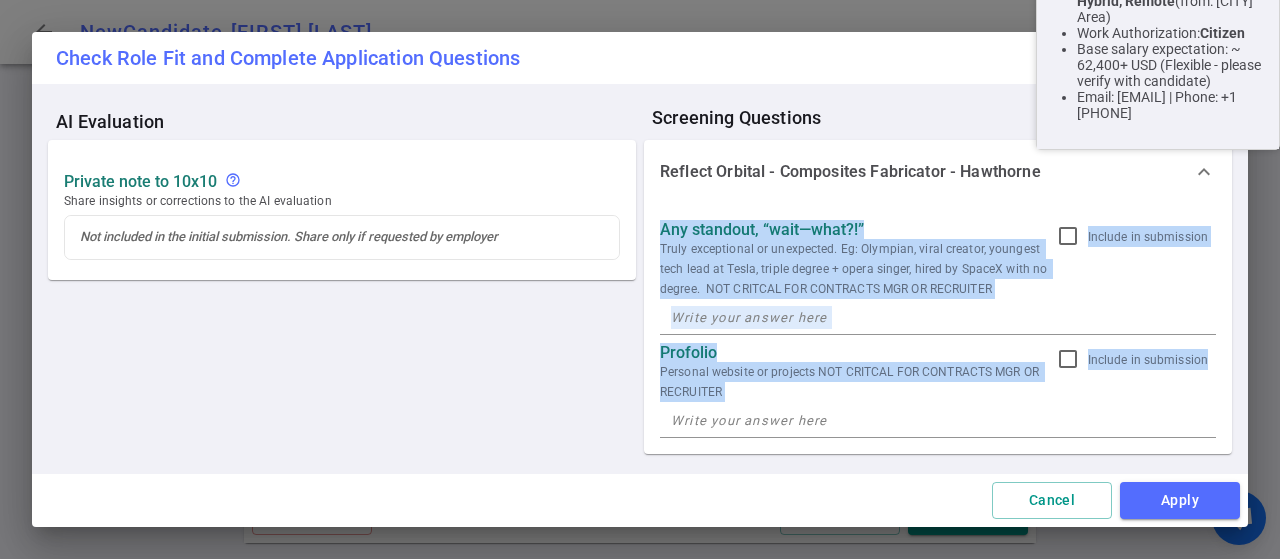 click on "Any standout, “wait—what?!” Truly exceptional or unexpected. Eg: Olympian, viral creator, youngest tech lead at Tesla, triple degree + opera singer, hired by SpaceX with no degree.  NOT CRITCAL FOR CONTRACTS MGR OR RECRUITER Include in submission x Profolio Personal website or projects NOT CRITCAL FOR CONTRACTS MGR OR RECRUITER Include in submission x" at bounding box center (938, 329) 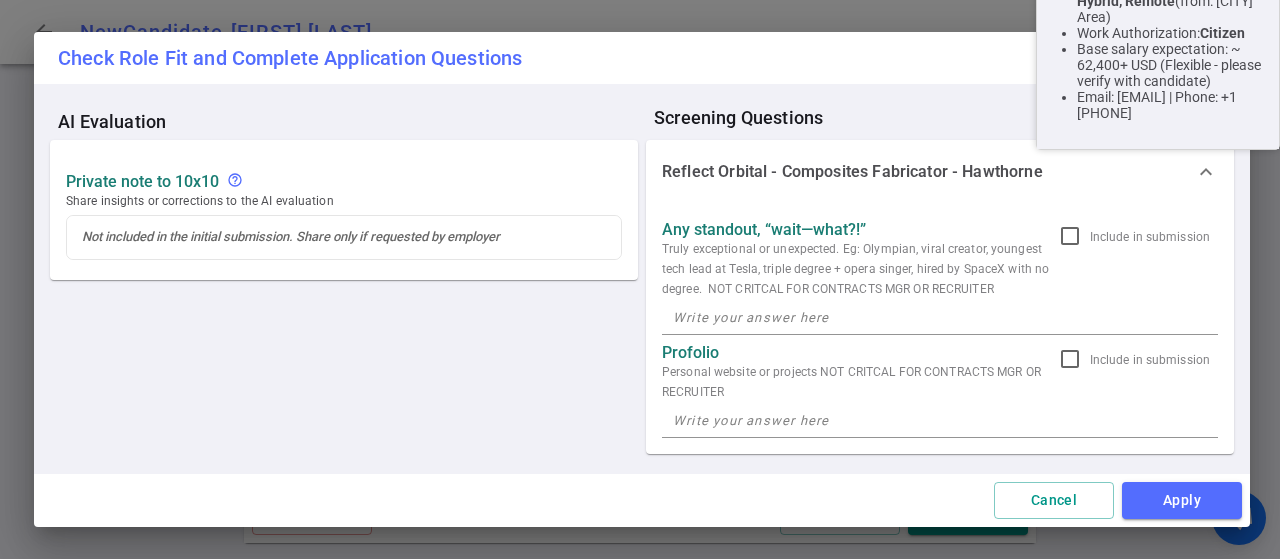 click on "AI Evaluation Private Note to 10x10 help_outline Share insights or corrections to the AI evaluation Screening Questions Reflect Orbital - Composites Fabricator - [CITY] expand_more Any standout, “wait—what?!” Truly exceptional or unexpected. Eg: Olympian, viral creator, youngest tech lead at Tesla, triple degree + opera singer, hired by SpaceX with no degree. NOT CRITCAL FOR CONTRACTS MGR OR RECRUITER Include in submission x Profolio Personal website or projects NOT CRITCAL FOR CONTRACTS MGR OR RECRUITER Include in submission x" at bounding box center (642, 279) 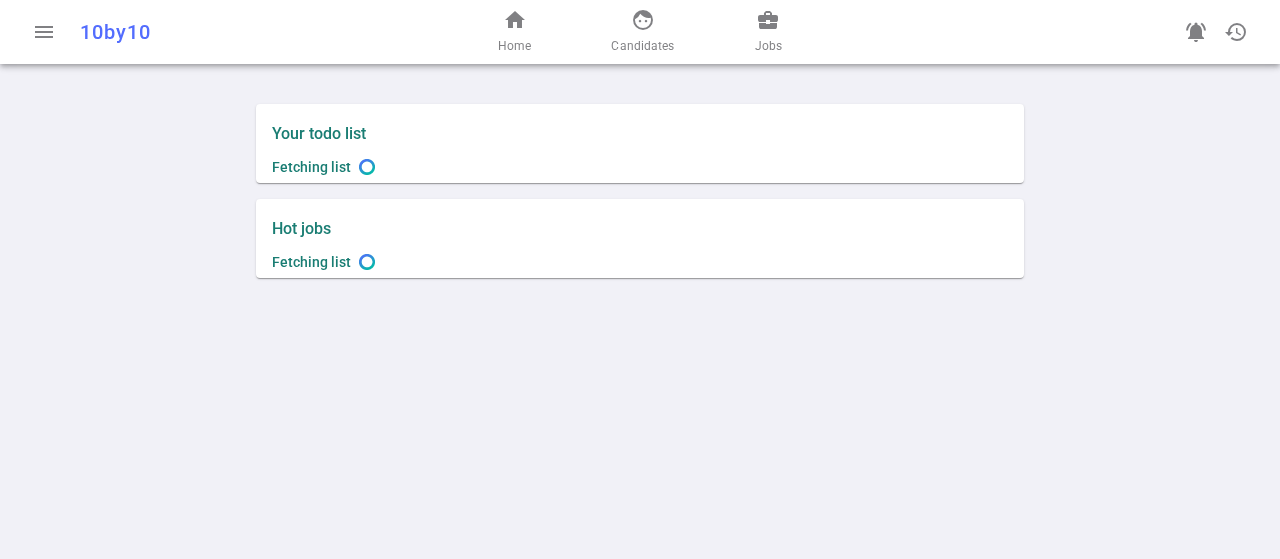 scroll, scrollTop: 0, scrollLeft: 0, axis: both 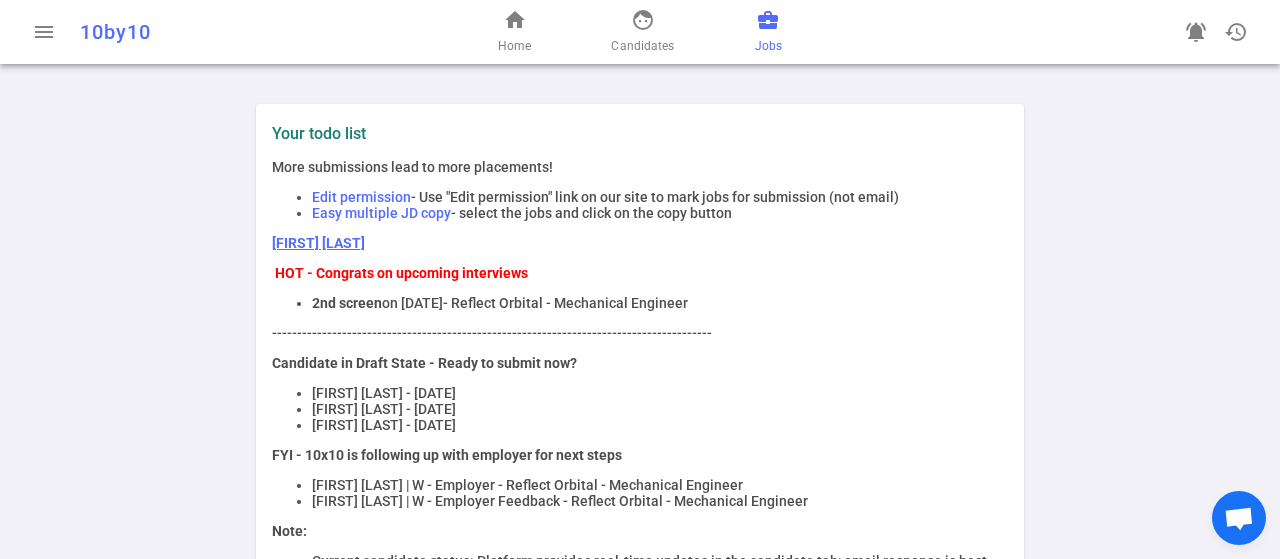 click on "Jobs" at bounding box center [768, 46] 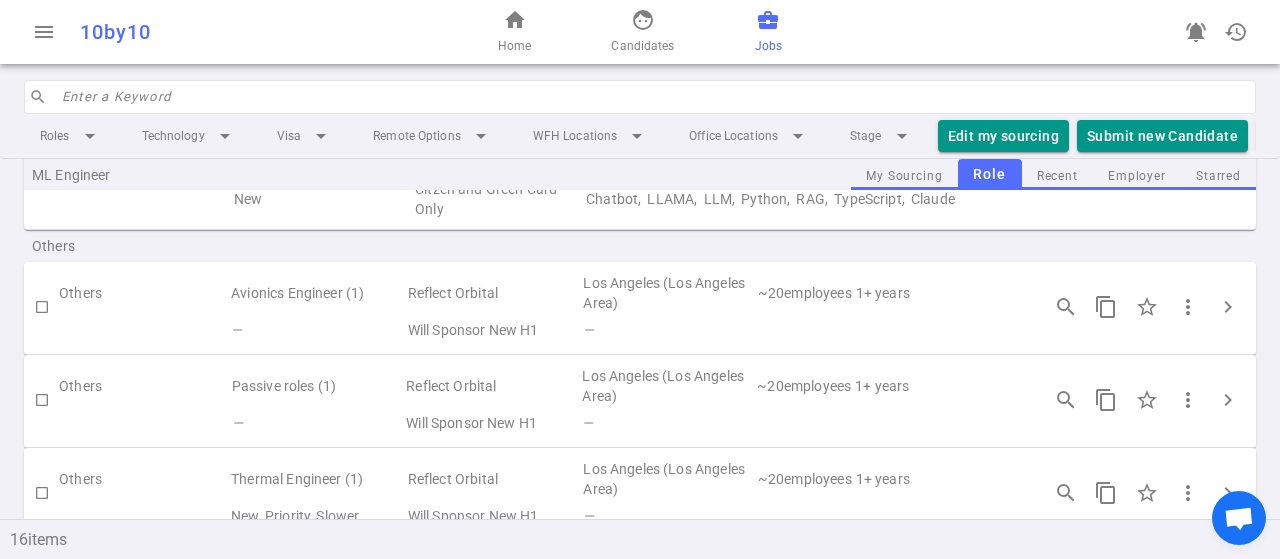 scroll, scrollTop: 900, scrollLeft: 0, axis: vertical 